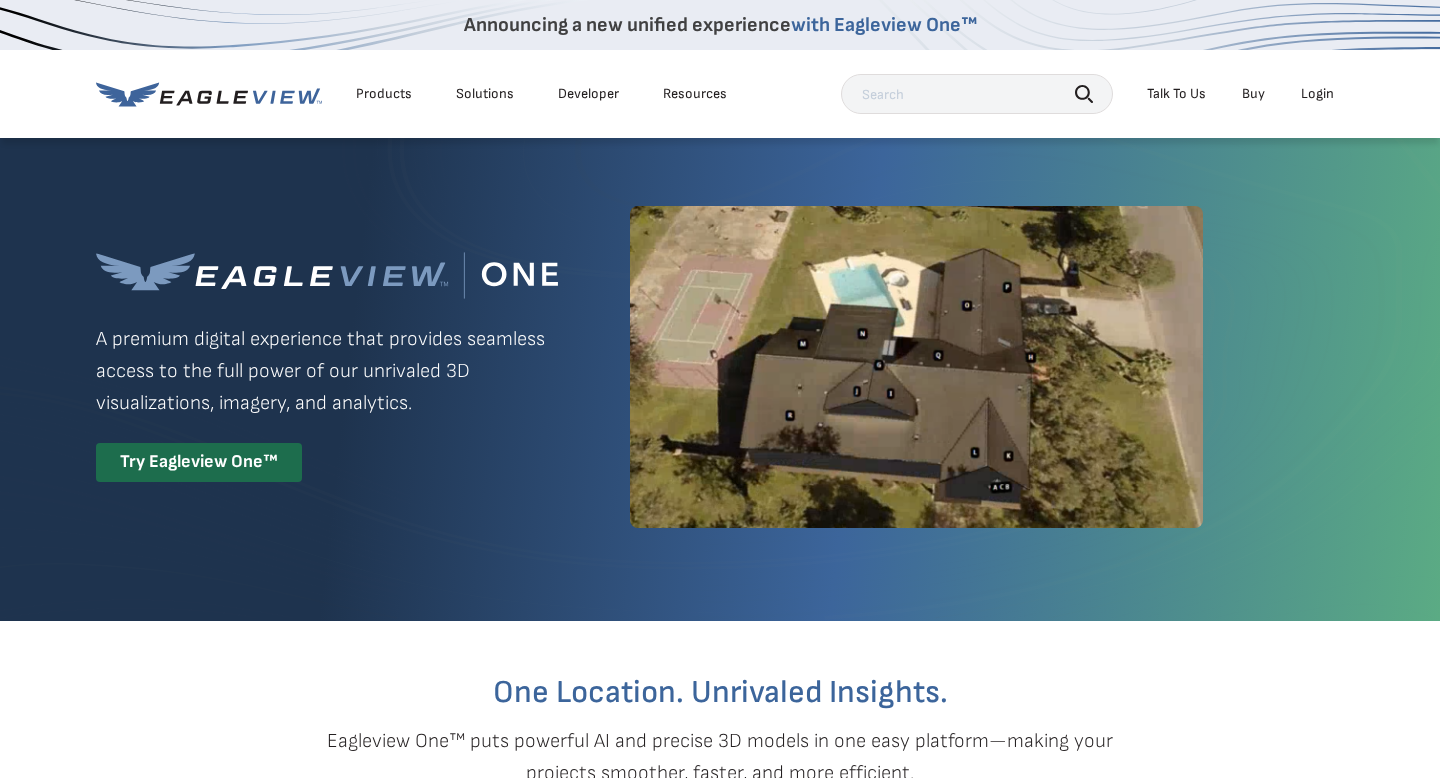 scroll, scrollTop: 0, scrollLeft: 0, axis: both 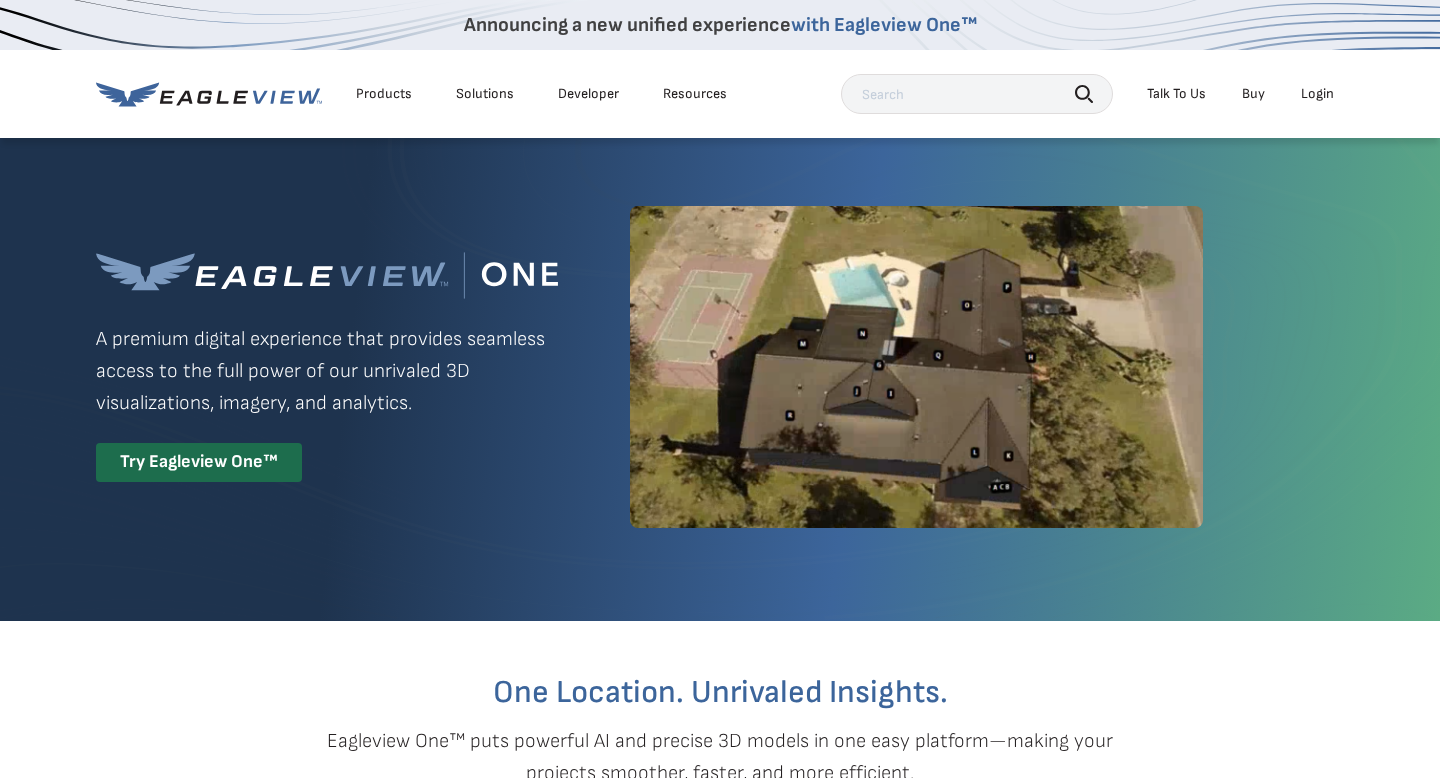 click on "Login" at bounding box center [1317, 94] 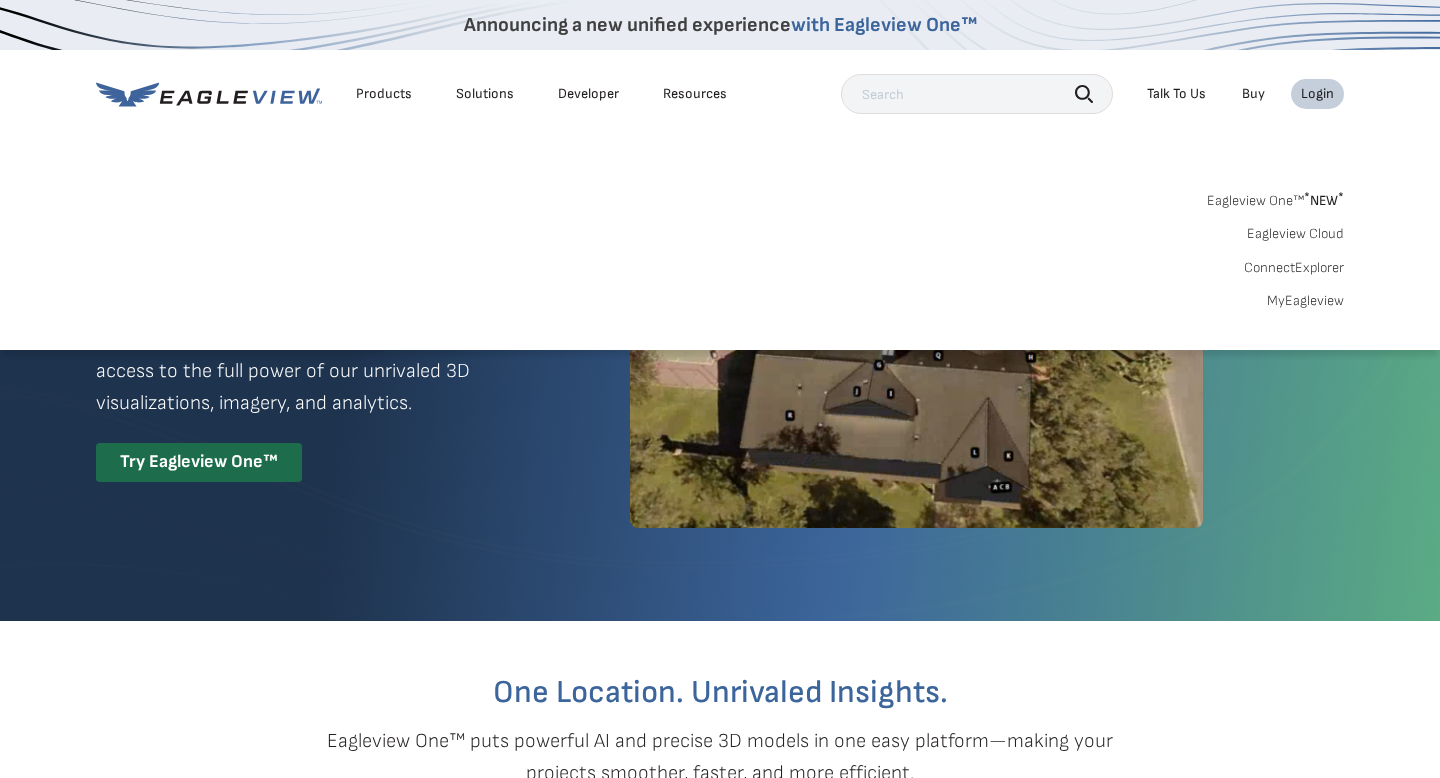 click on "Login" at bounding box center [1317, 94] 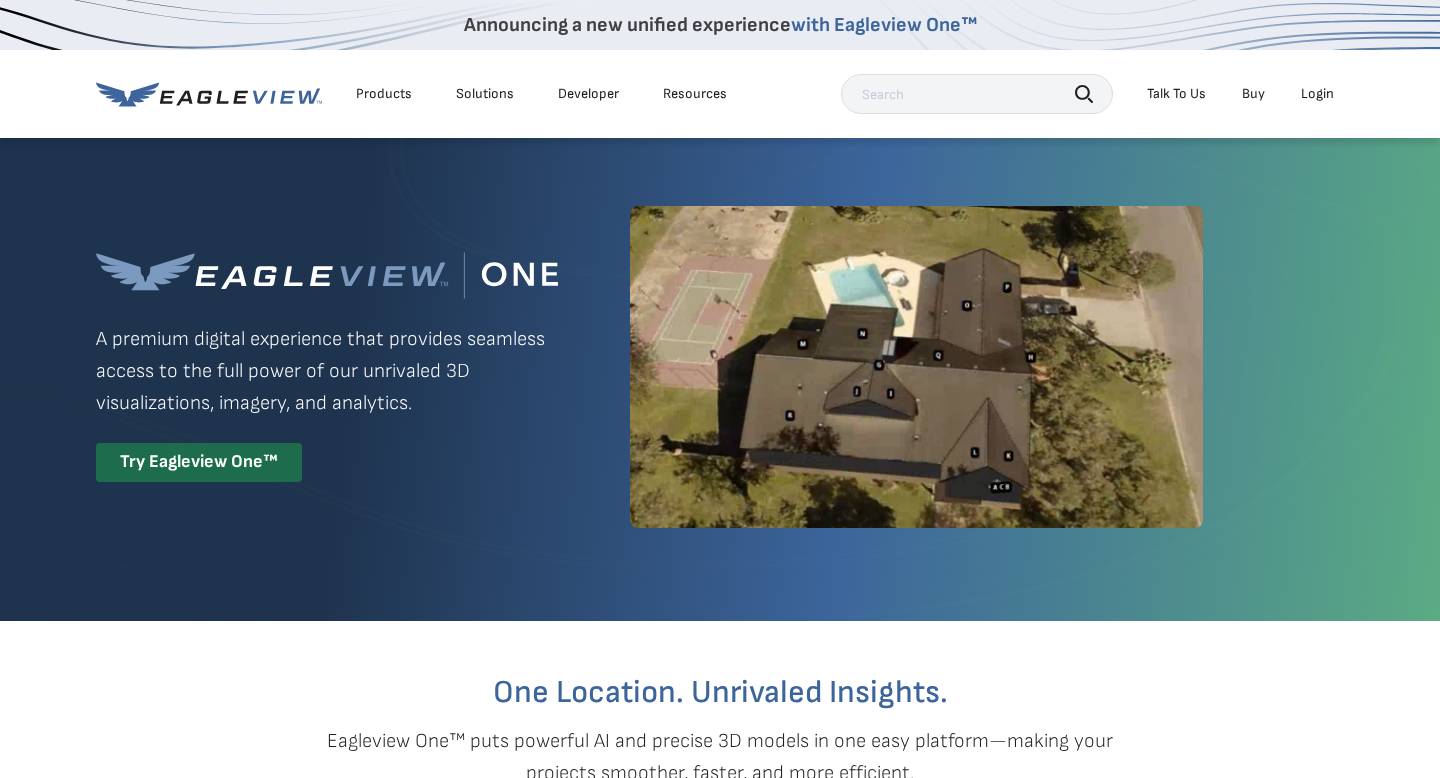 click on "Login" at bounding box center (1317, 94) 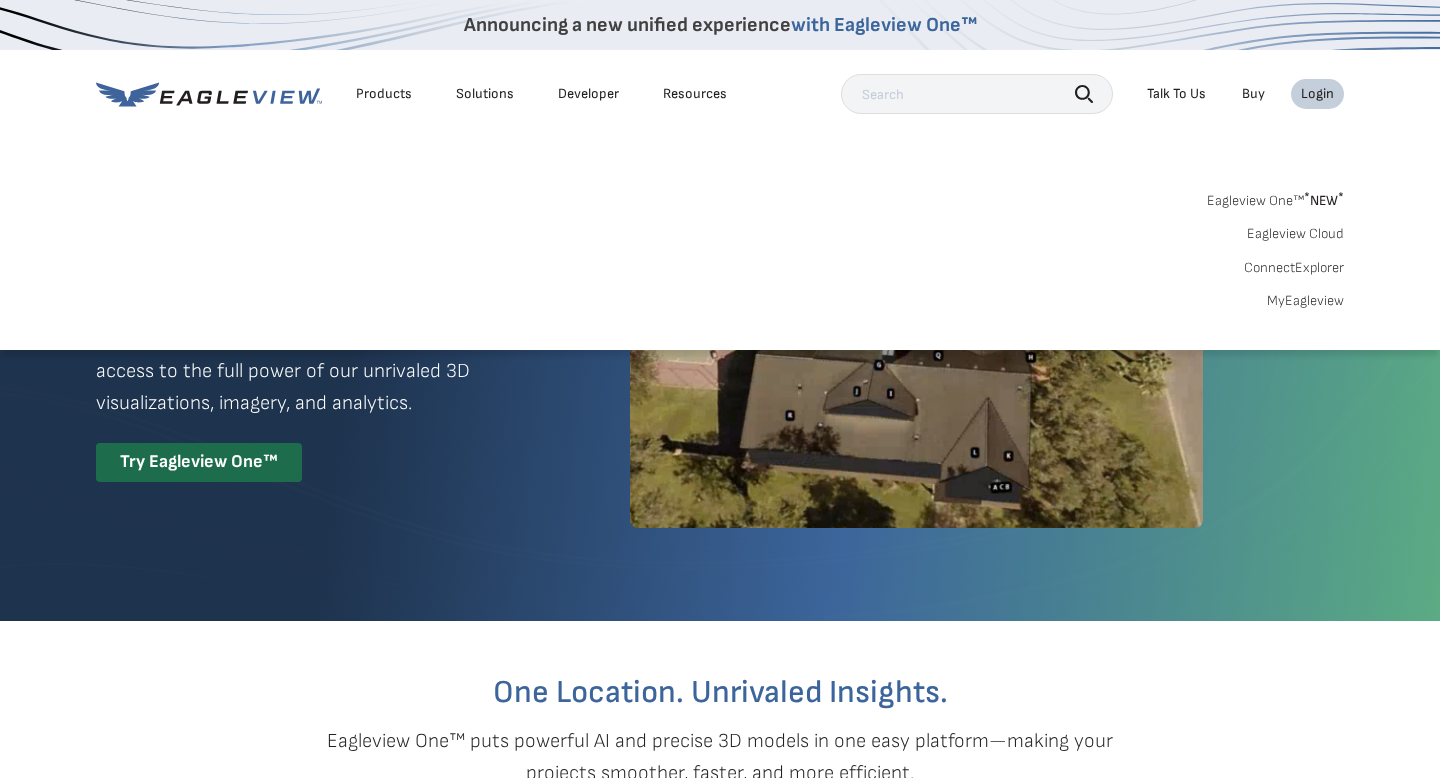 click on "Eagleview Cloud" at bounding box center (1295, 234) 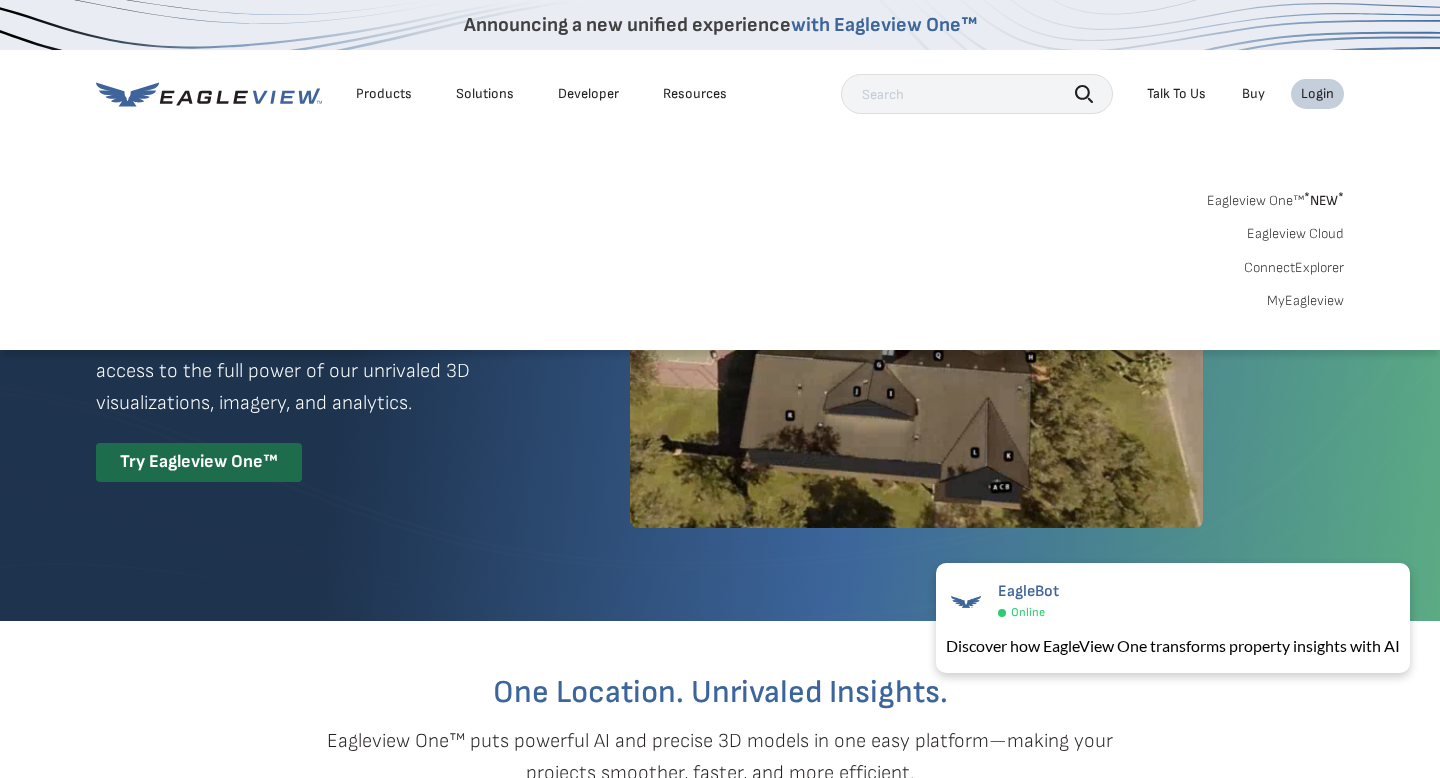 click on "Eagleview One™  * NEW *" at bounding box center [1275, 197] 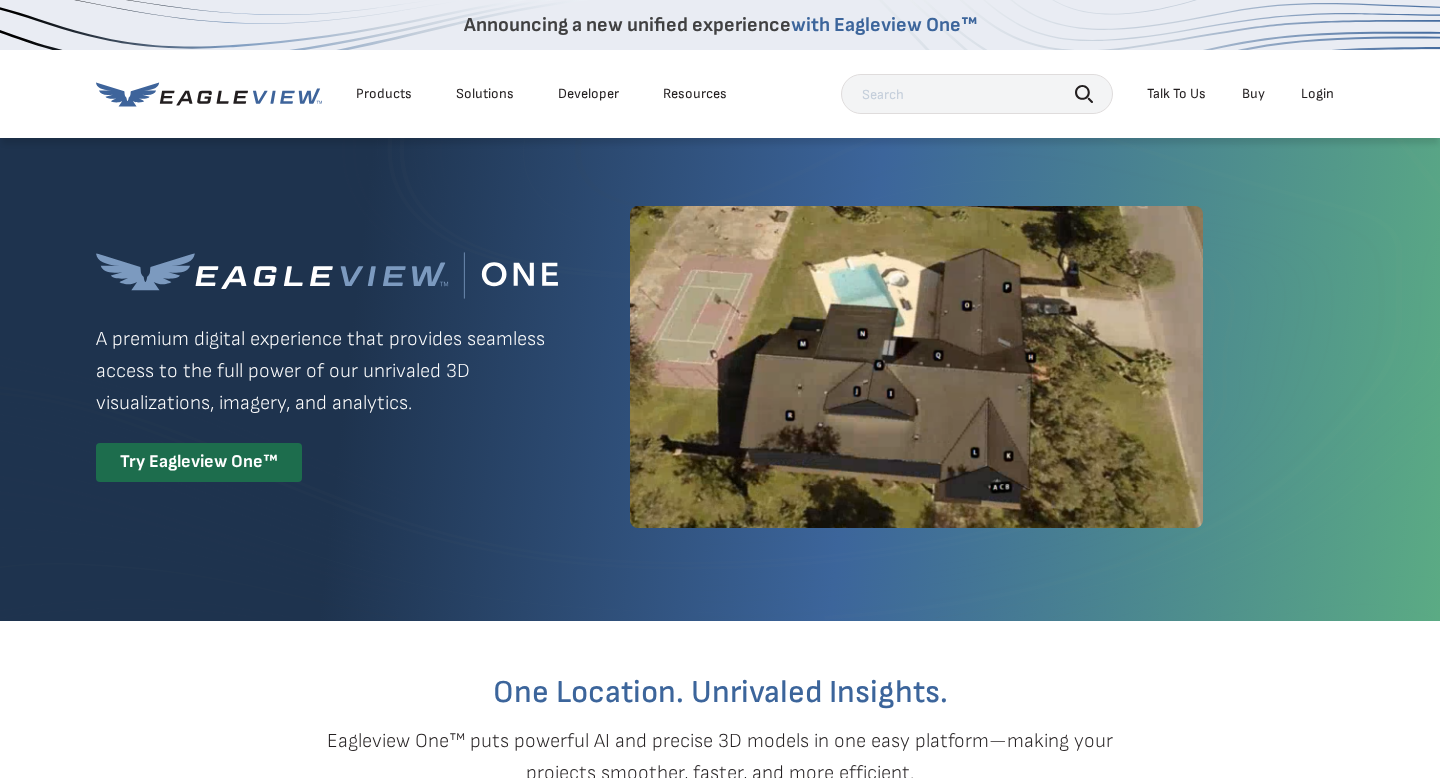 scroll, scrollTop: 0, scrollLeft: 0, axis: both 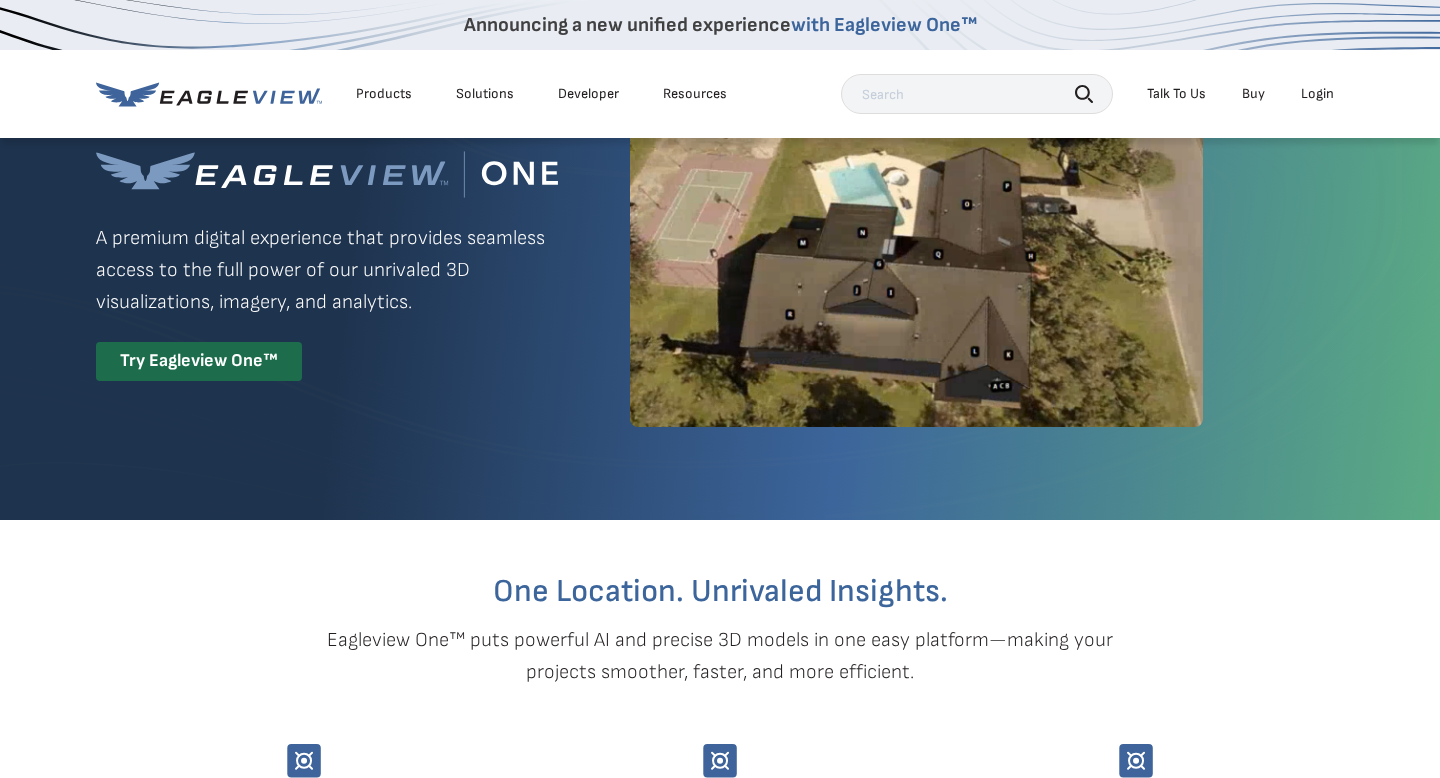 click on "Login" at bounding box center (1317, 94) 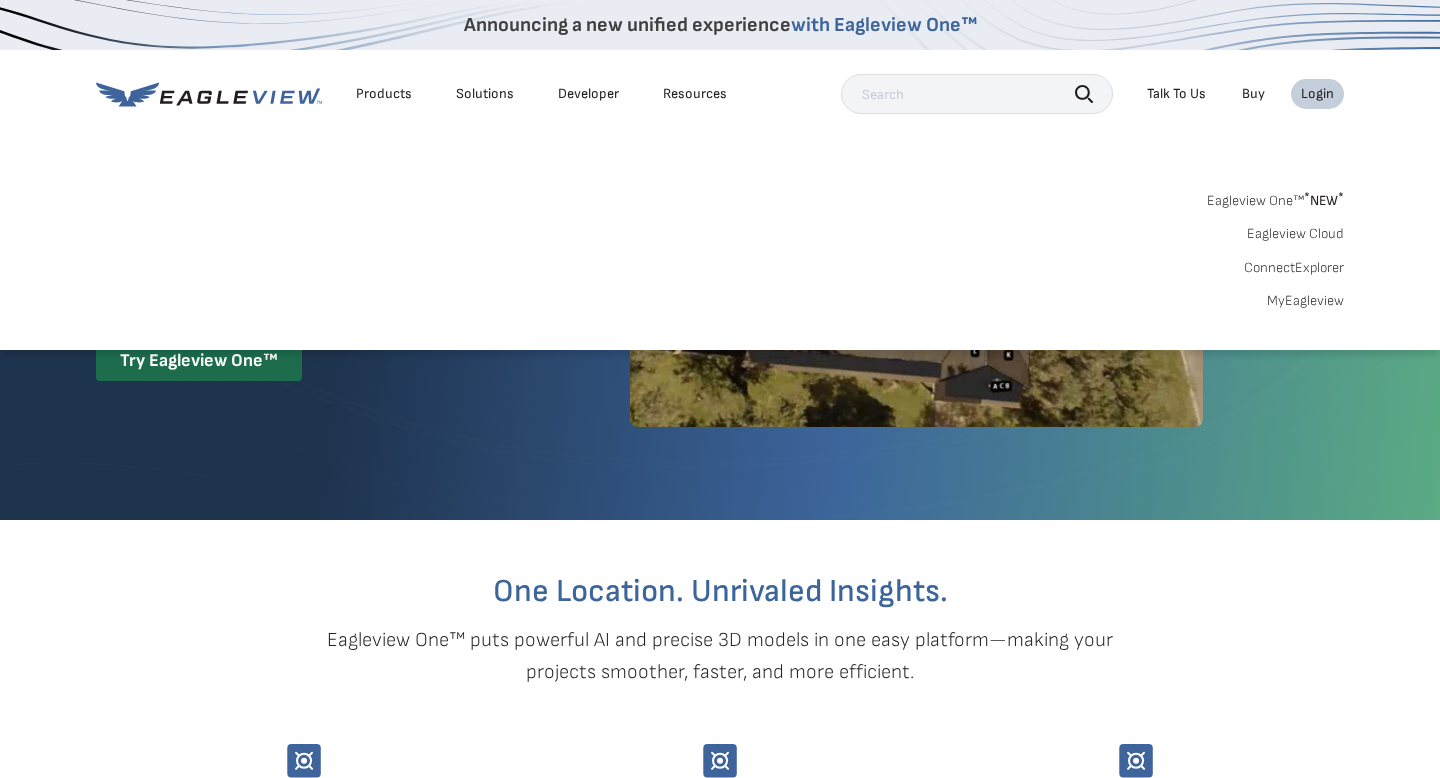 click on "ConnectExplorer" at bounding box center (1294, 268) 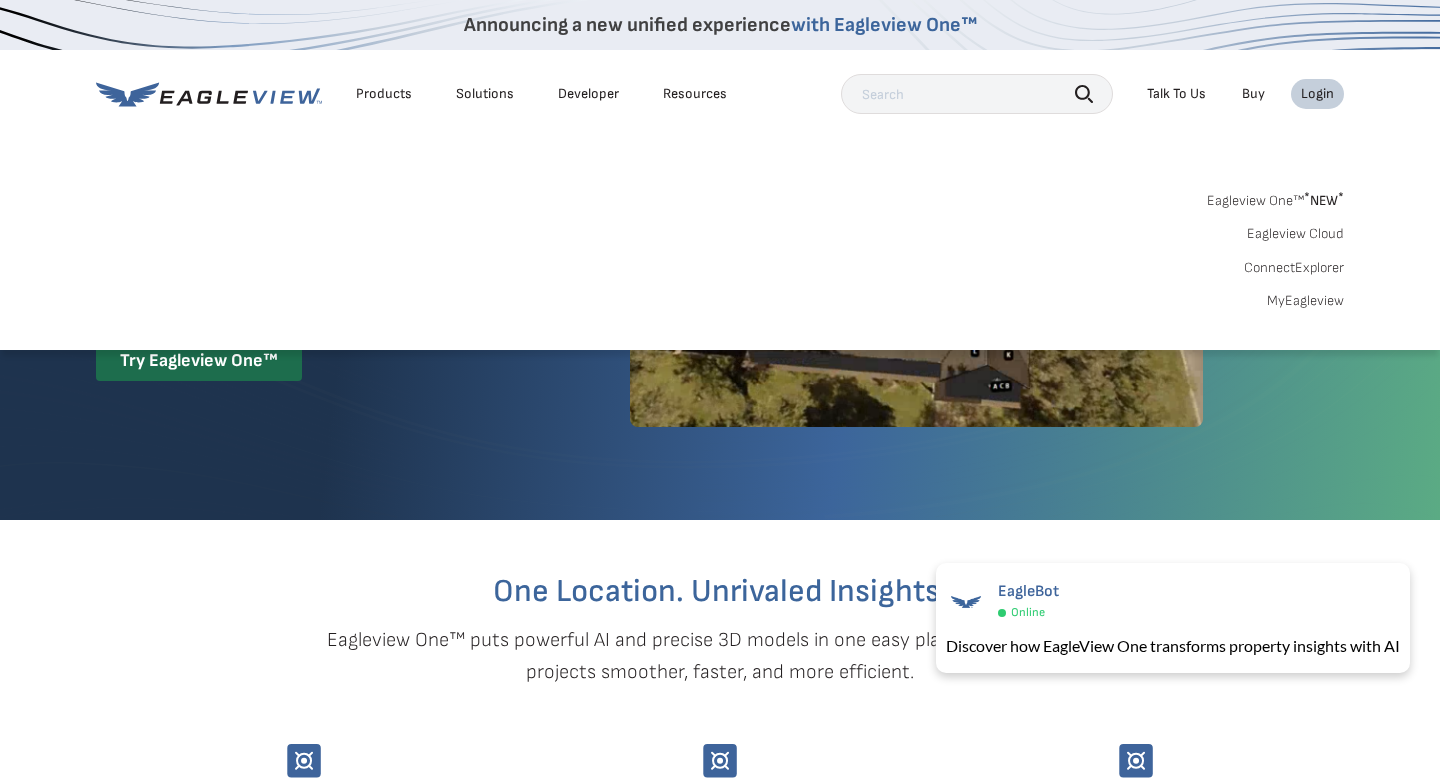 click on "Eagleview Cloud" at bounding box center [1295, 234] 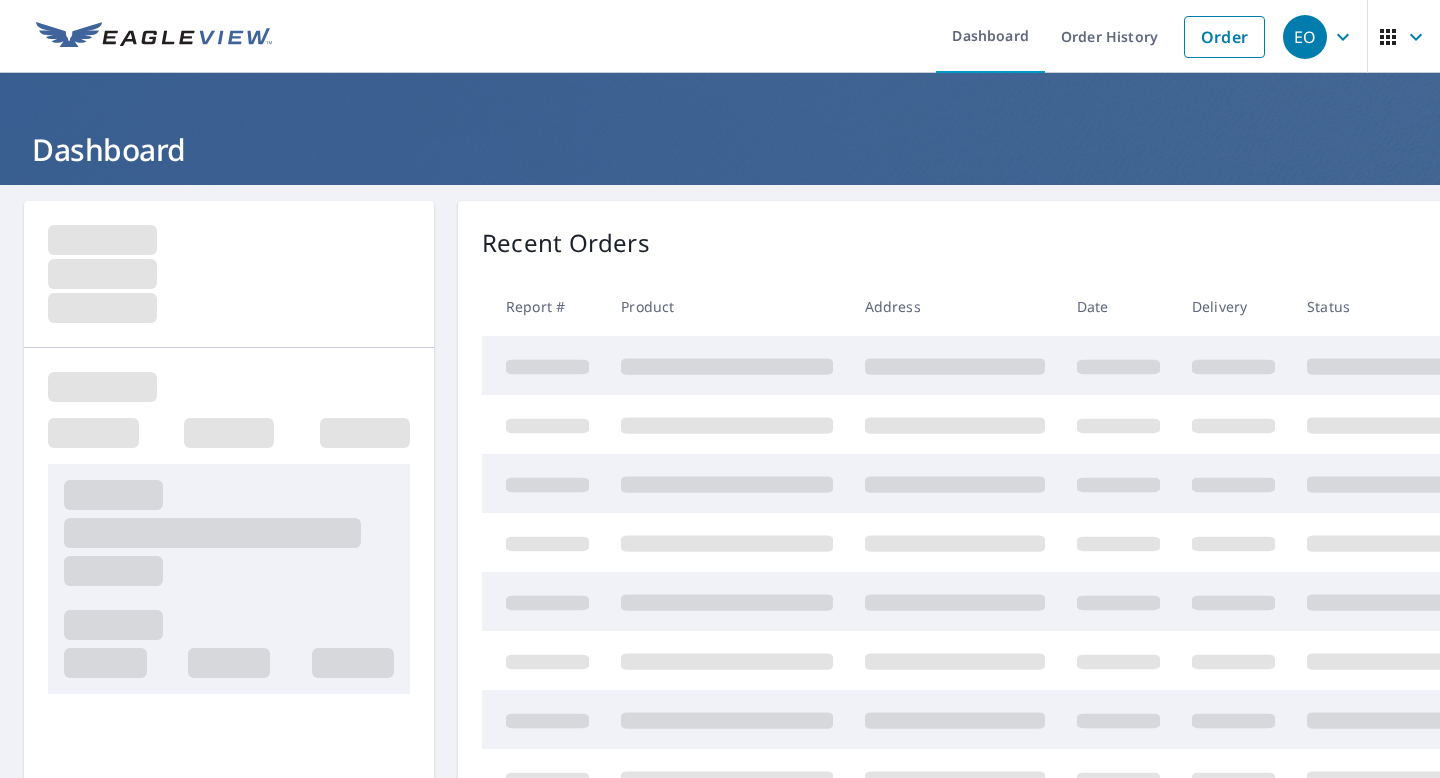 scroll, scrollTop: 0, scrollLeft: 0, axis: both 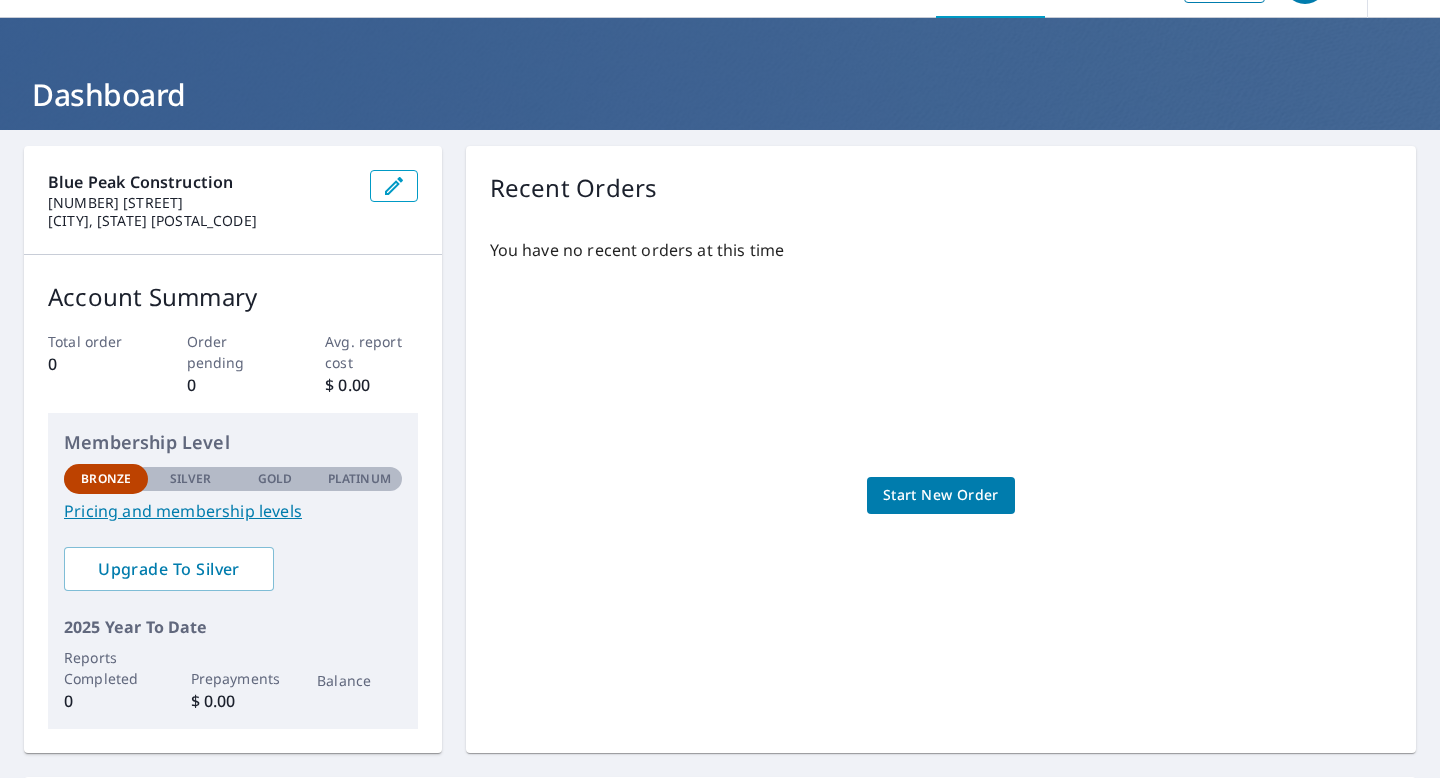 click on "Start New Order" at bounding box center [941, 495] 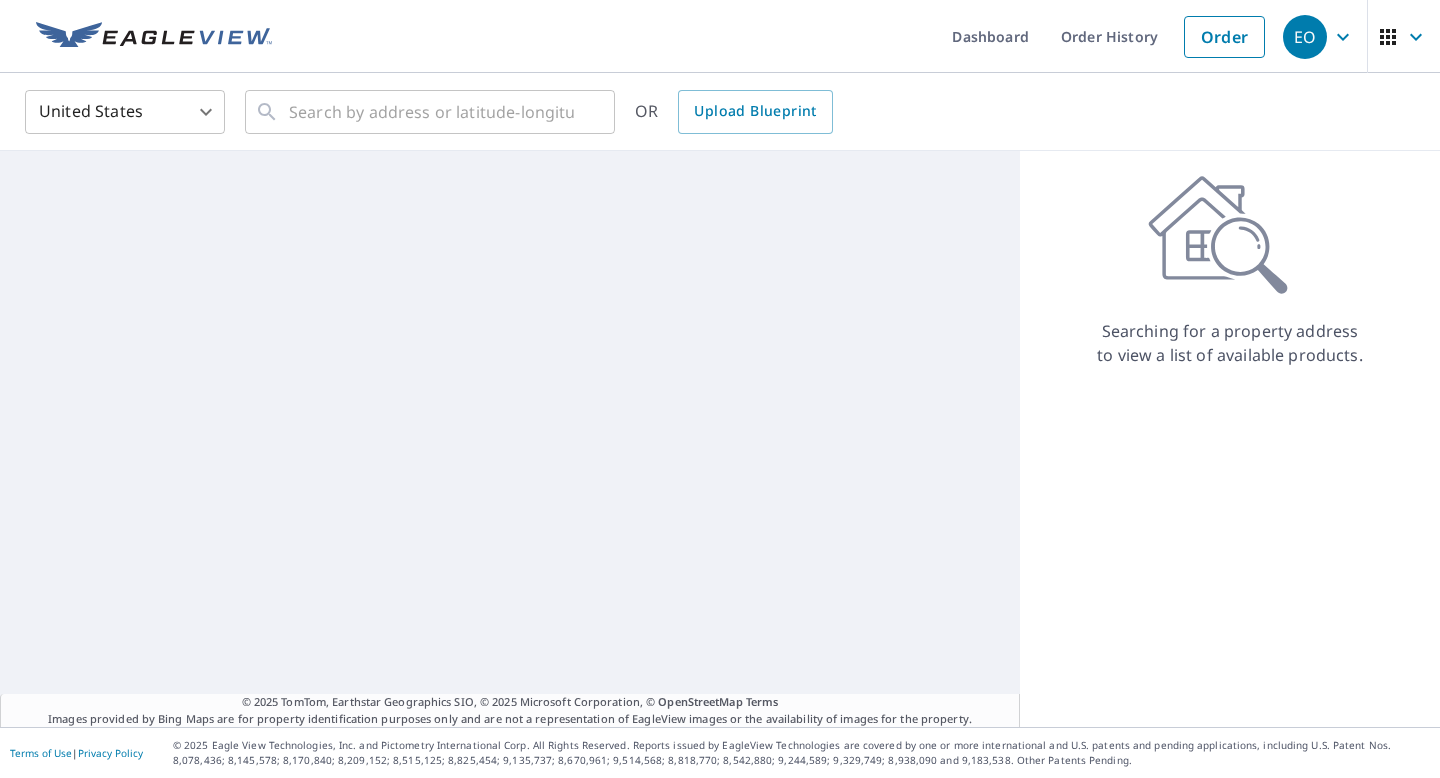 scroll, scrollTop: 0, scrollLeft: 0, axis: both 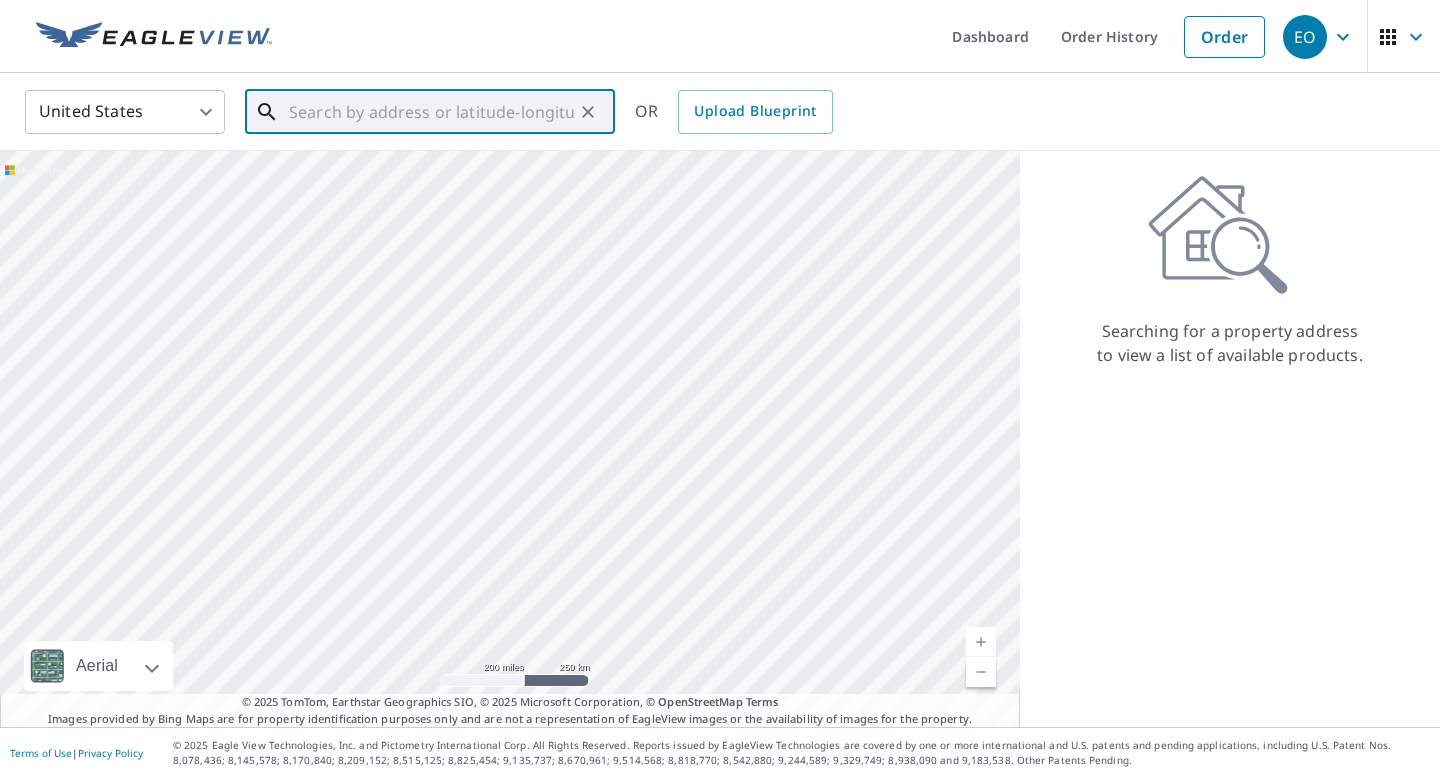 click at bounding box center [431, 112] 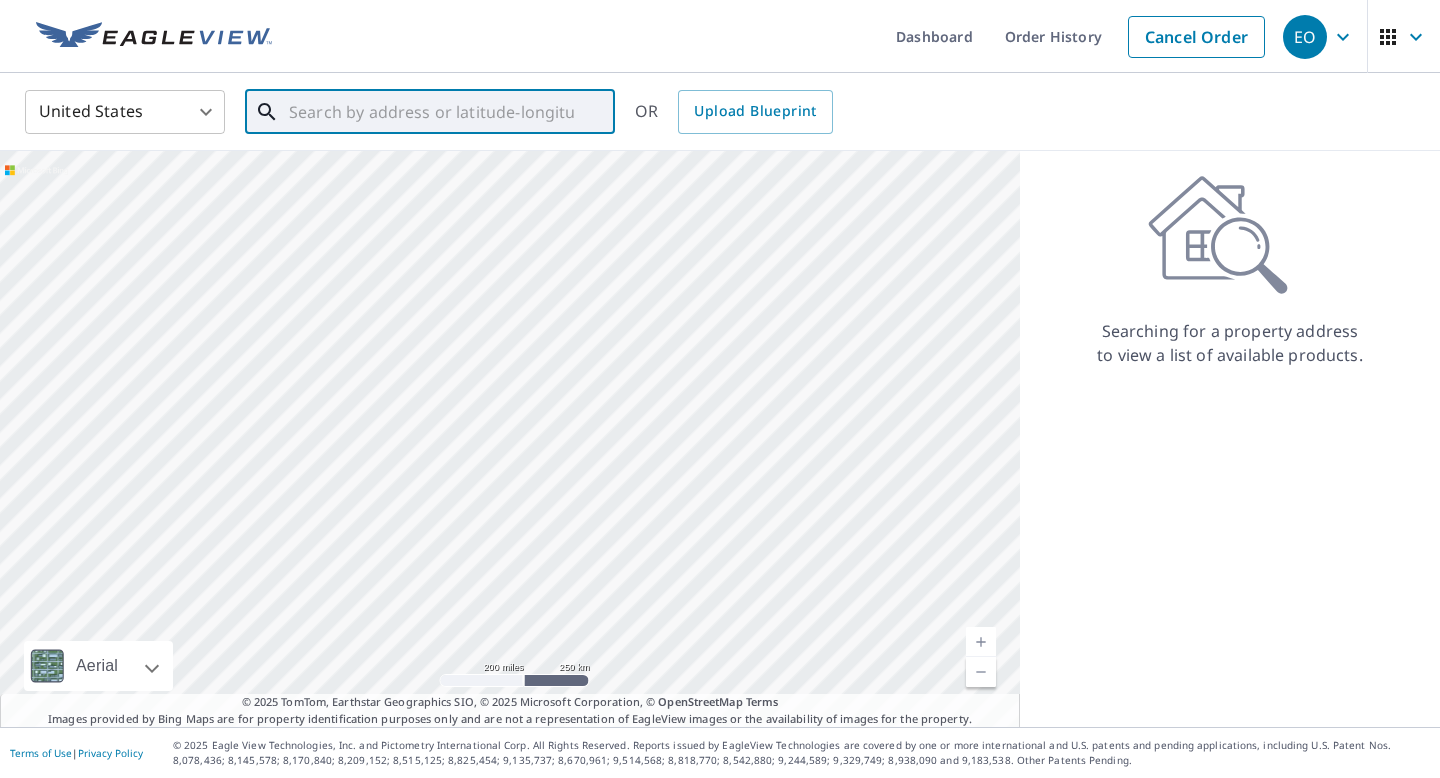 drag, startPoint x: 496, startPoint y: 116, endPoint x: 641, endPoint y: 186, distance: 161.01242 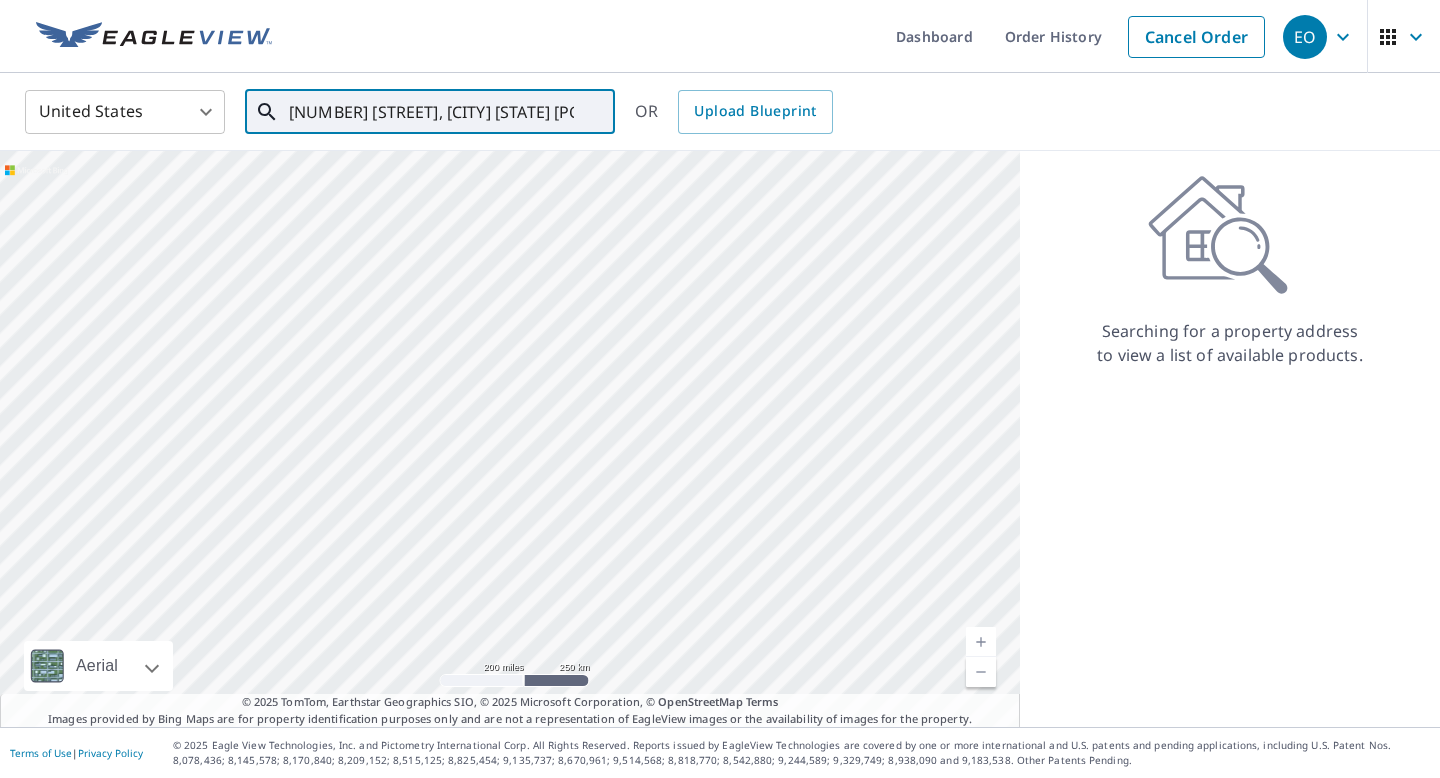 scroll, scrollTop: 0, scrollLeft: 66, axis: horizontal 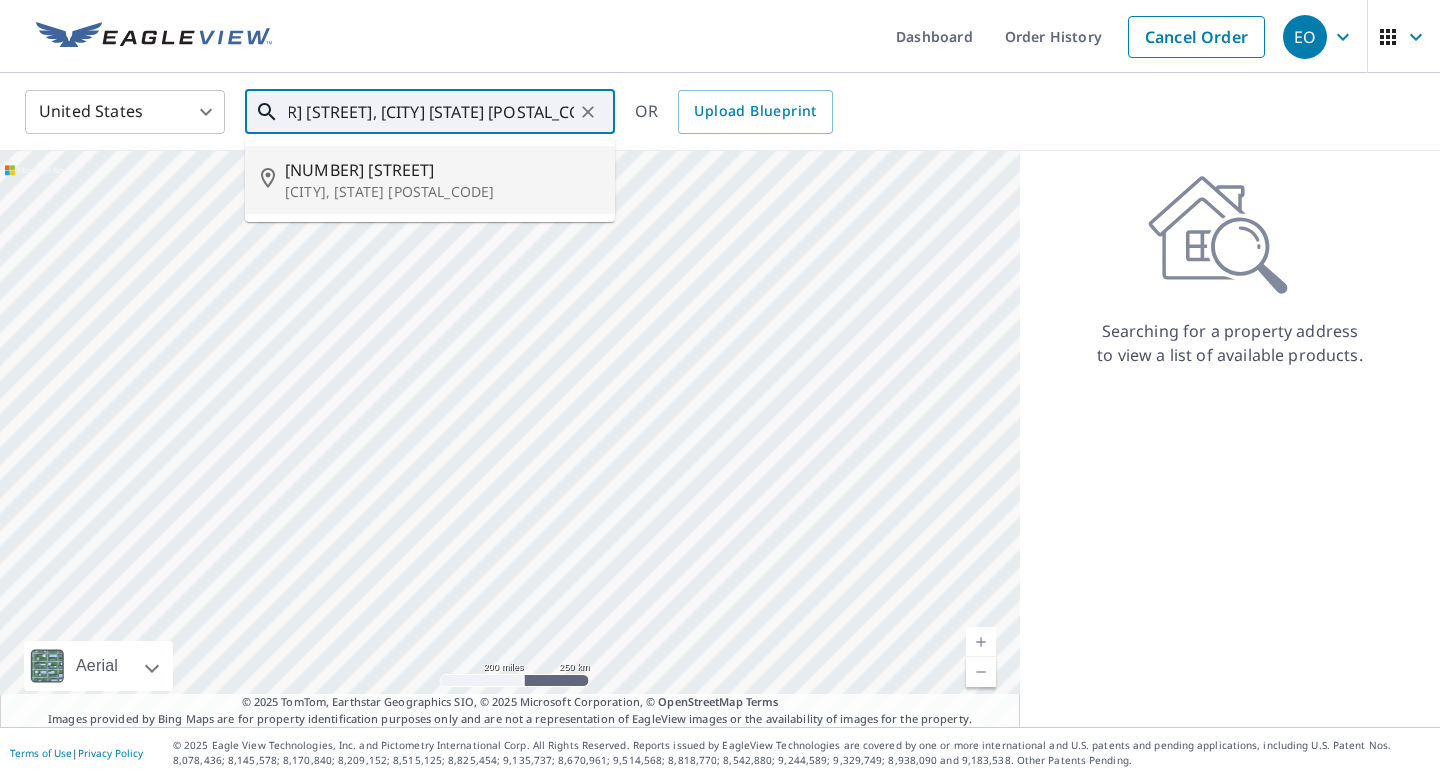 click on "19 Woodbench Ct Reisterstown, MD 21136" at bounding box center (430, 180) 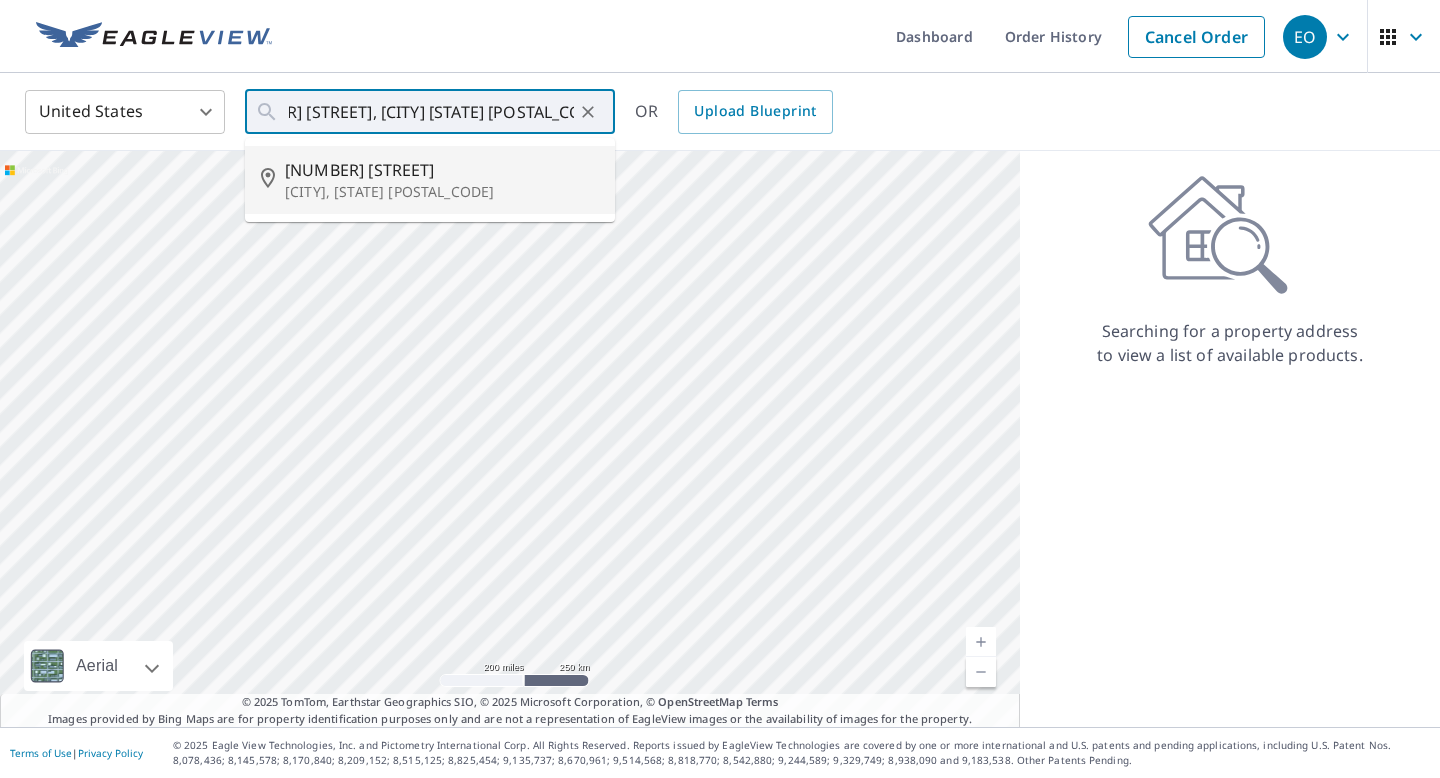 type on "19 Woodbench Ct Reisterstown, MD 21136" 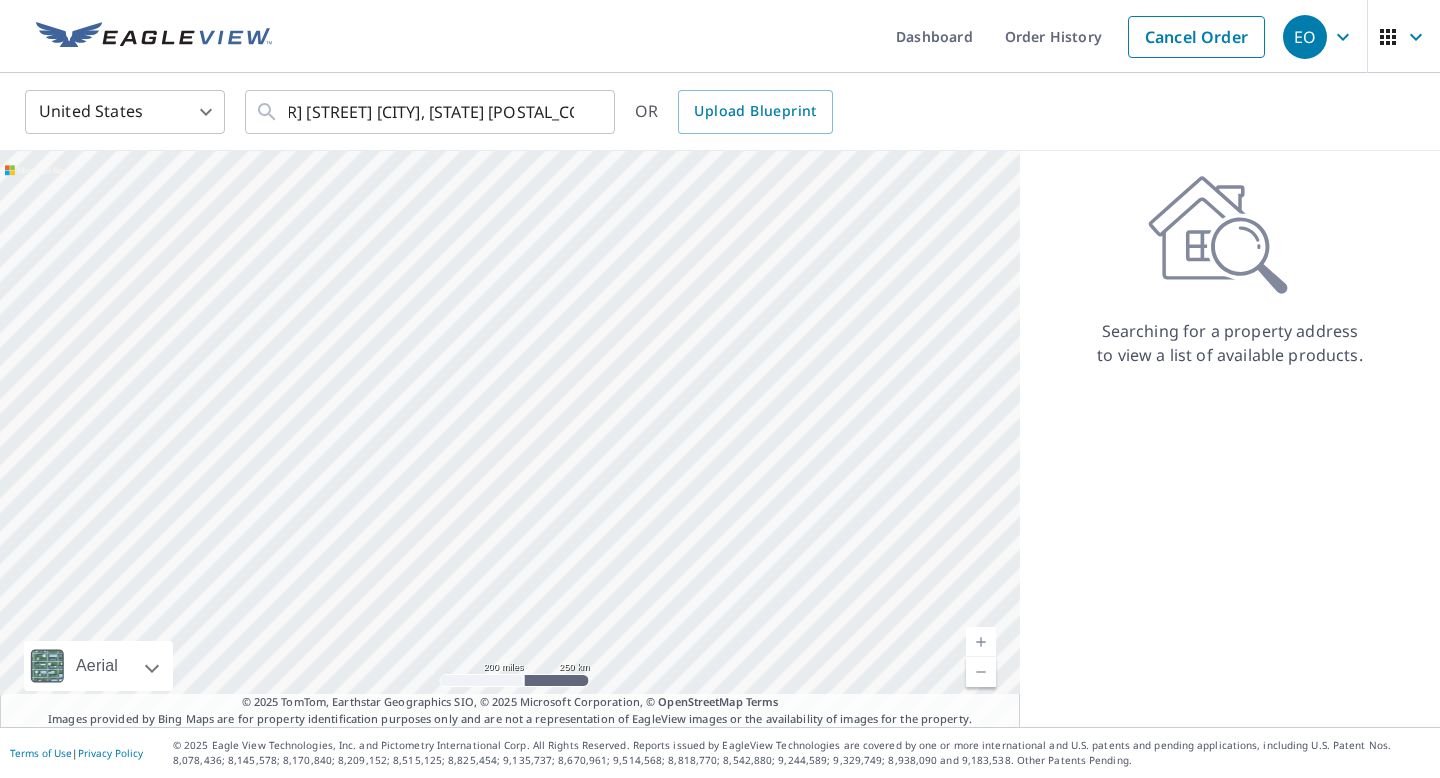 scroll, scrollTop: 0, scrollLeft: 0, axis: both 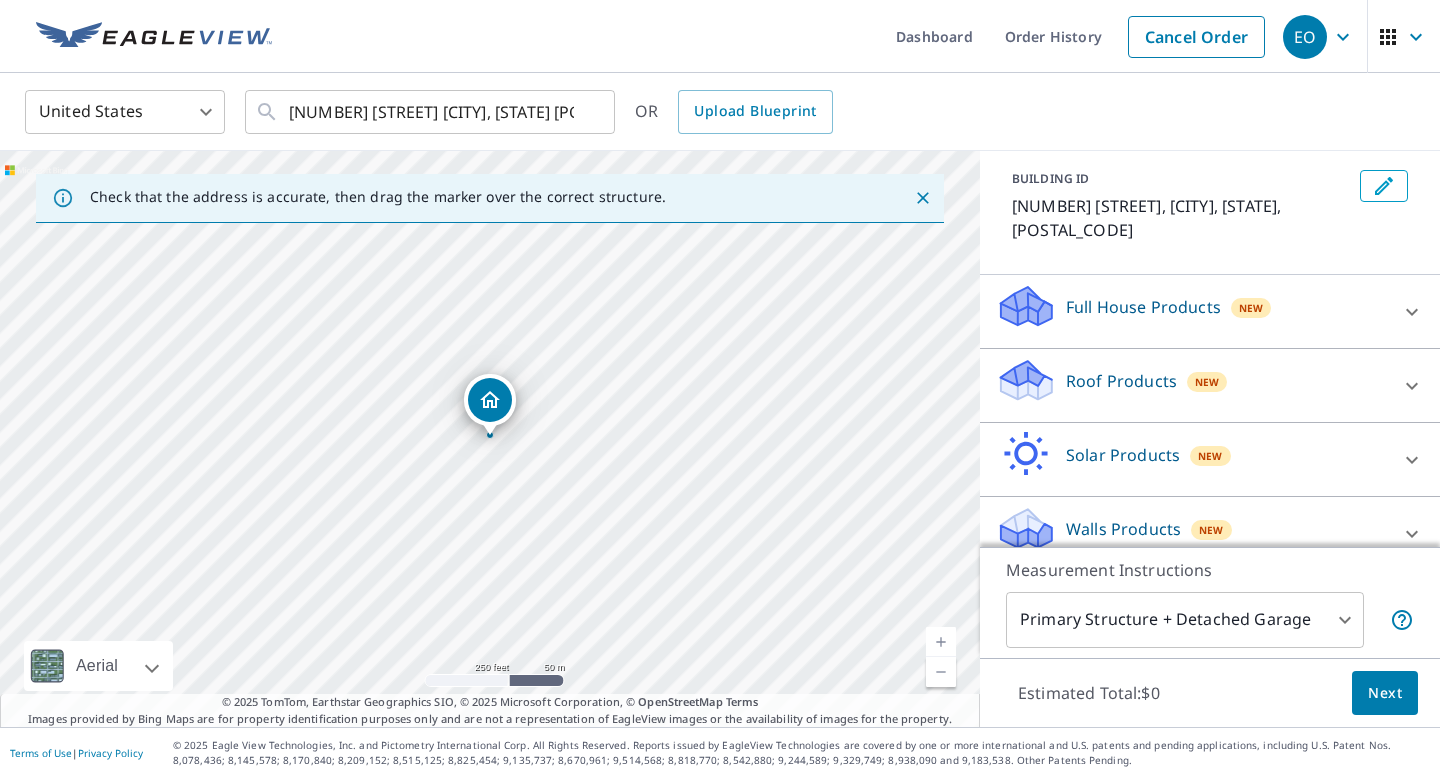 click on "Roof Products New" at bounding box center (1192, 385) 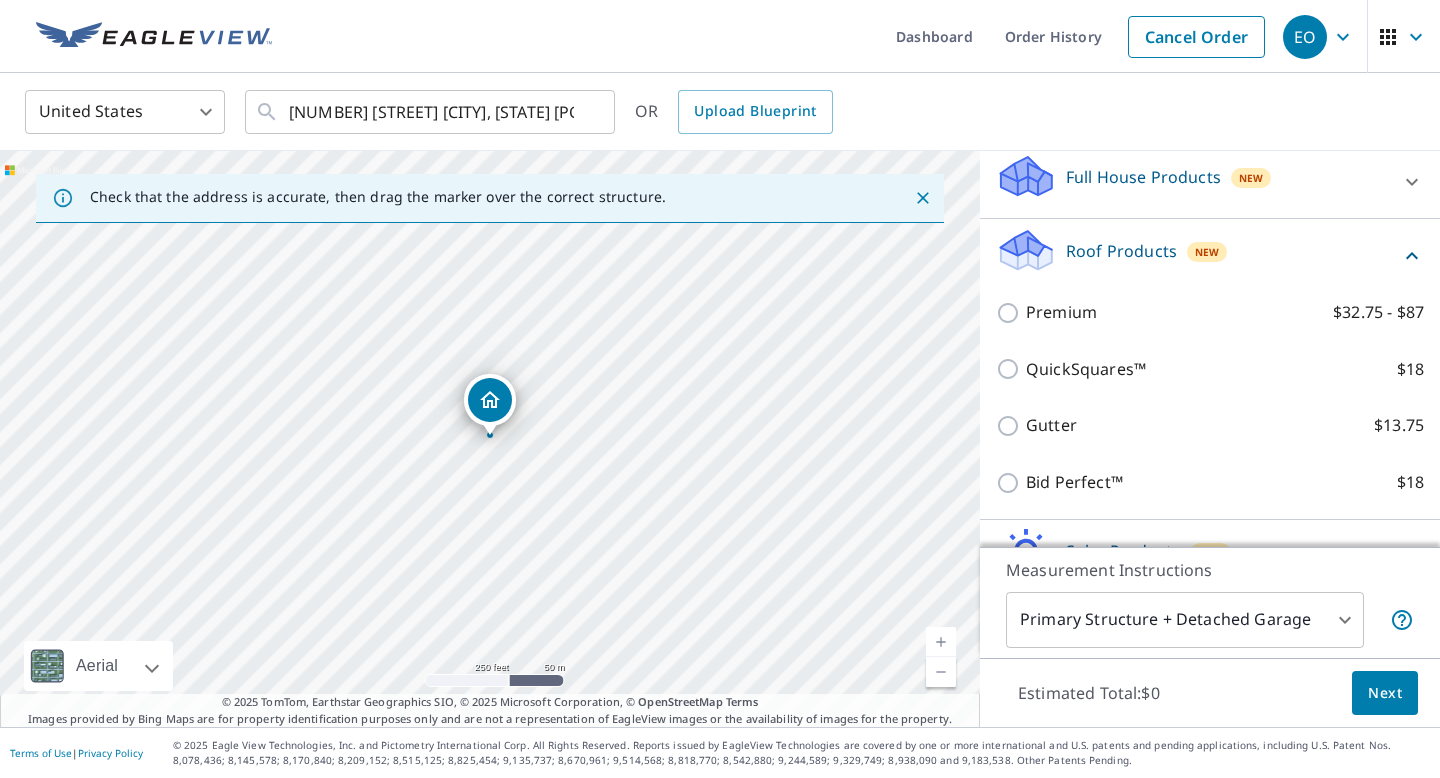 scroll, scrollTop: 259, scrollLeft: 0, axis: vertical 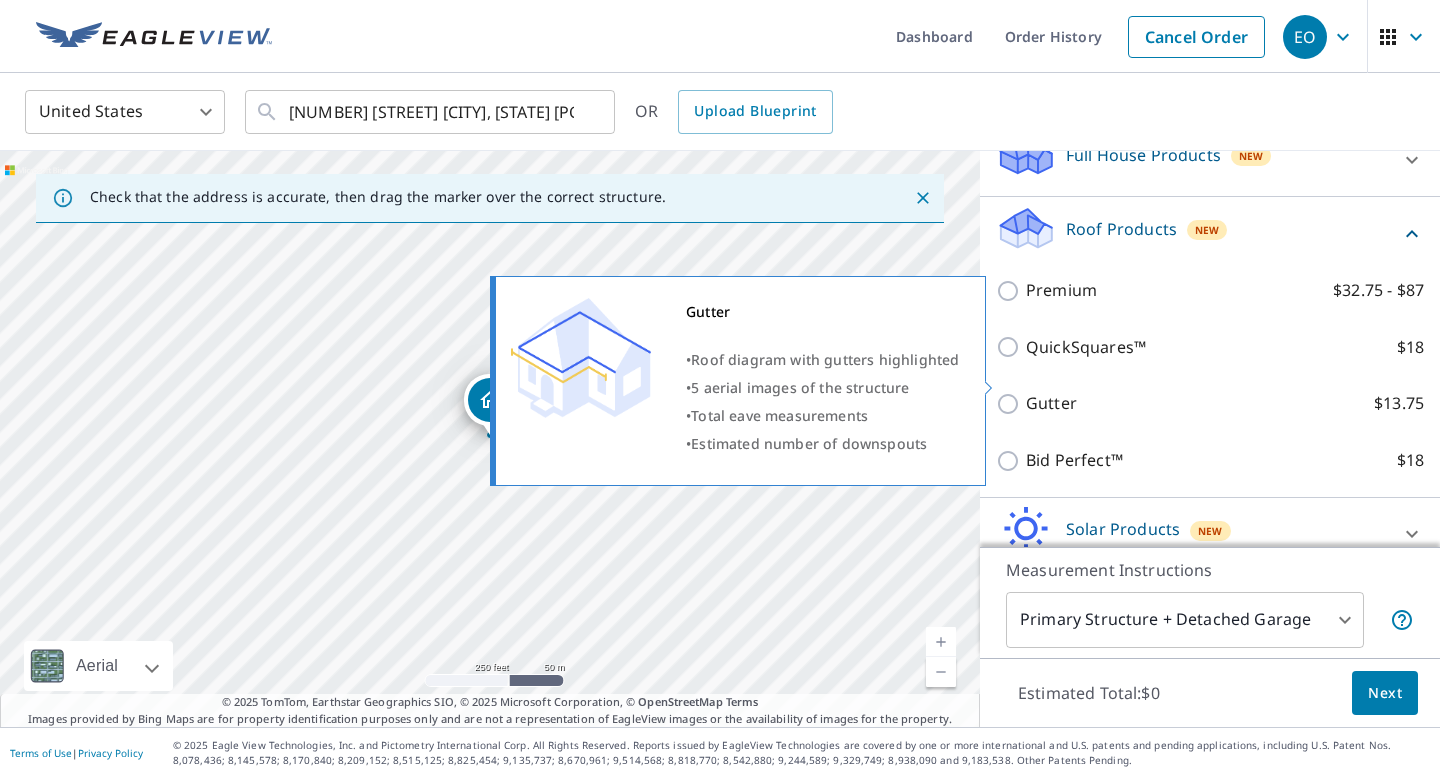 click on "Gutter $13.75" at bounding box center (1225, 403) 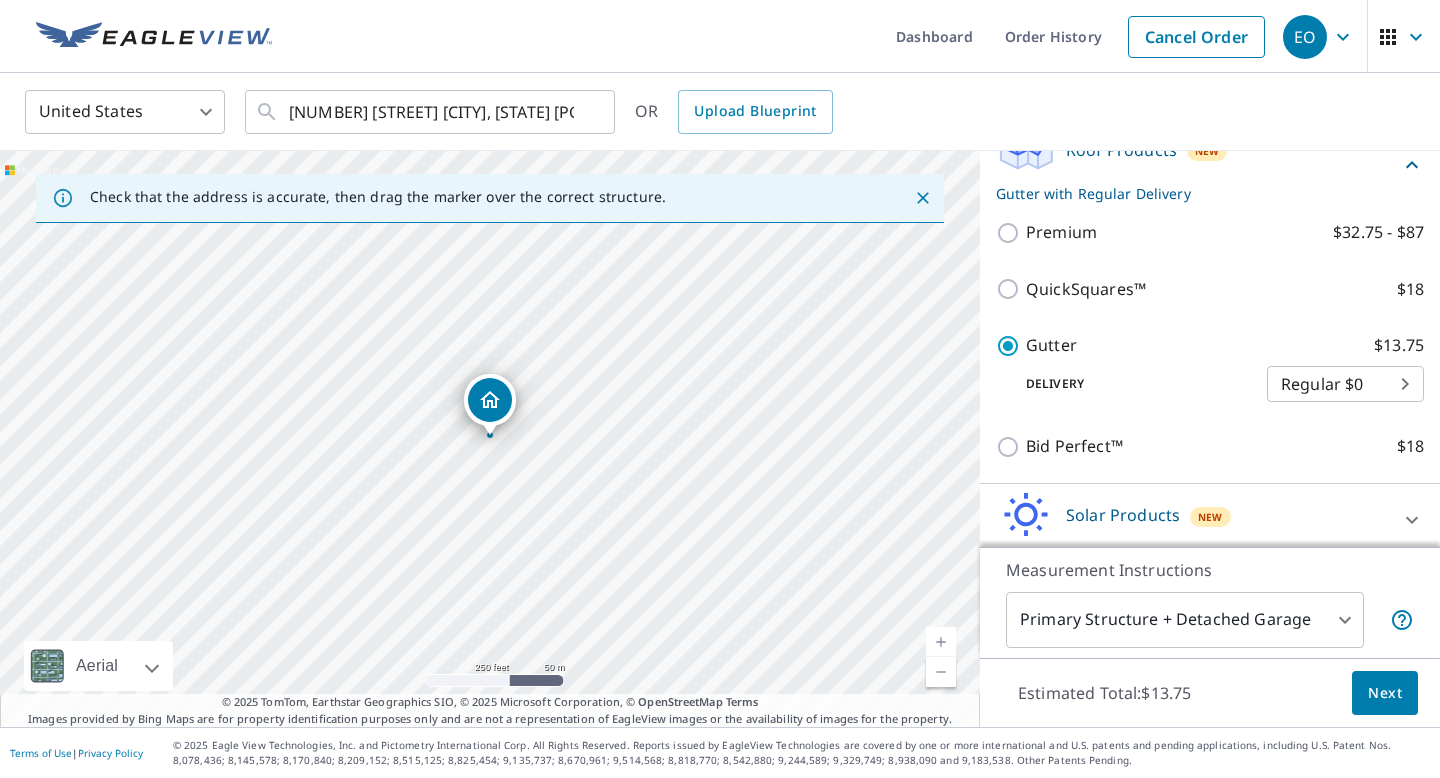 scroll, scrollTop: 334, scrollLeft: 0, axis: vertical 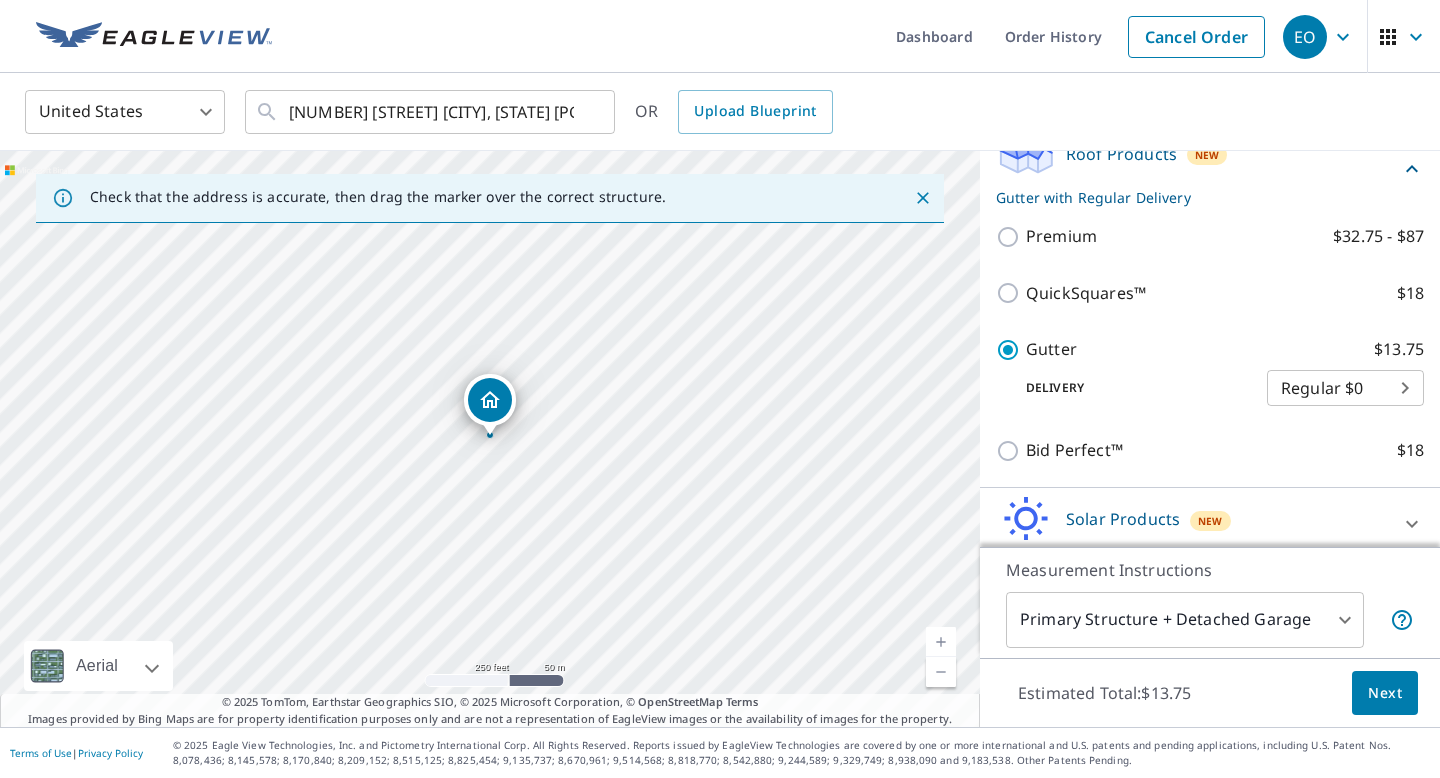 click on "Next" at bounding box center [1385, 693] 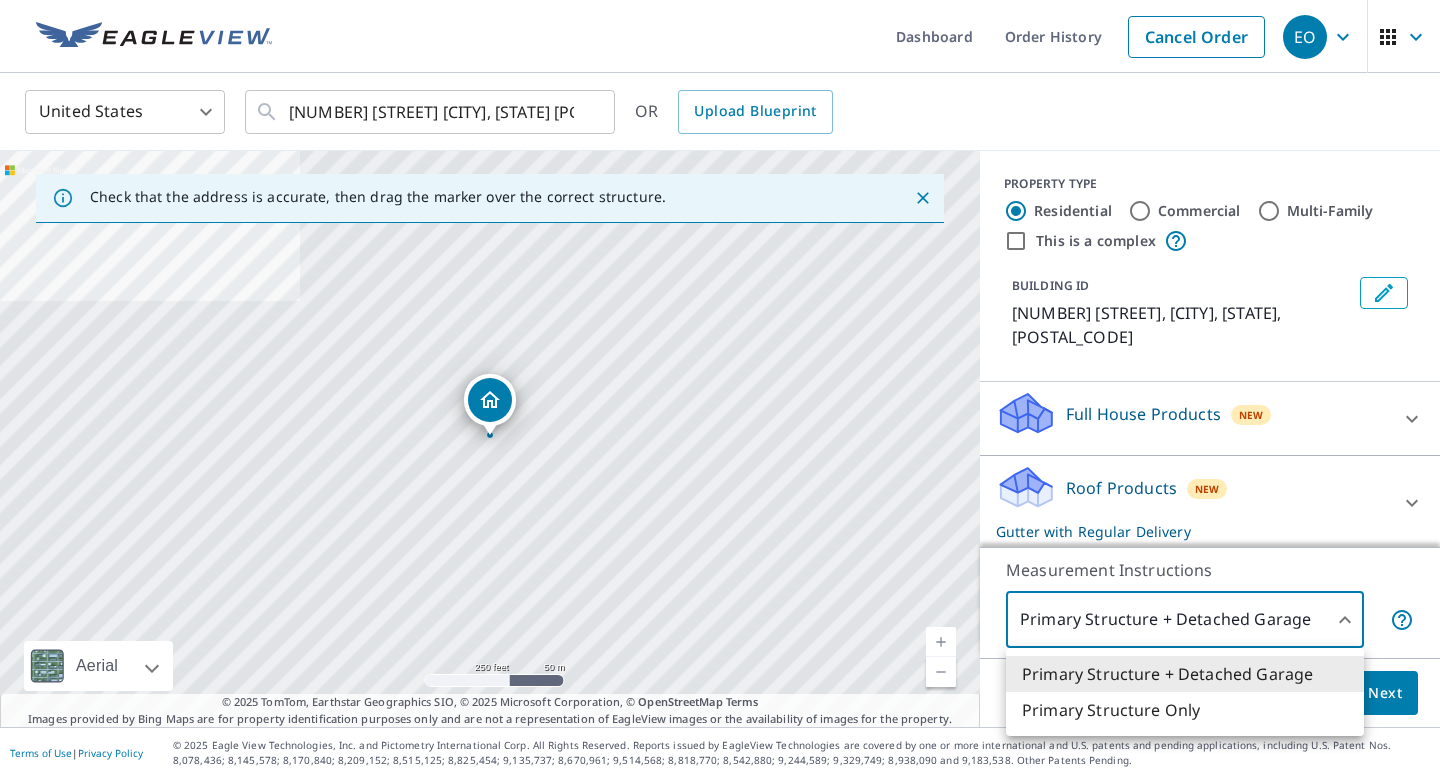 click on "EO EO
Dashboard Order History Cancel Order EO United States US ​ 19 Woodbench Ct Reisterstown, MD 21136 ​ OR Upload Blueprint Check that the address is accurate, then drag the marker over the correct structure. 19 Woodbench Ct Reisterstown, MD 21136 Aerial Road A standard road map Aerial A detailed look from above Labels Labels 250 feet 50 m © 2025 TomTom, © Vexcel Imaging, © 2025 Microsoft Corporation,  © OpenStreetMap Terms © 2025 TomTom, Earthstar Geographics SIO, © 2025 Microsoft Corporation, ©   OpenStreetMap   Terms Images provided by Bing Maps are for property identification purposes only and are not a representation of EagleView images or the availability of images for the property. PROPERTY TYPE Residential Commercial Multi-Family This is a complex BUILDING ID 19 Woodbench Ct, Reisterstown, MD, 21136 Full House Products New Full House™ $105 Roof Products New Gutter with Regular Delivery Premium $32.75 - $87 QuickSquares™ $18 Gutter $13.75 Delivery Regular $0 8 ​ Bid Perfect™" at bounding box center [720, 389] 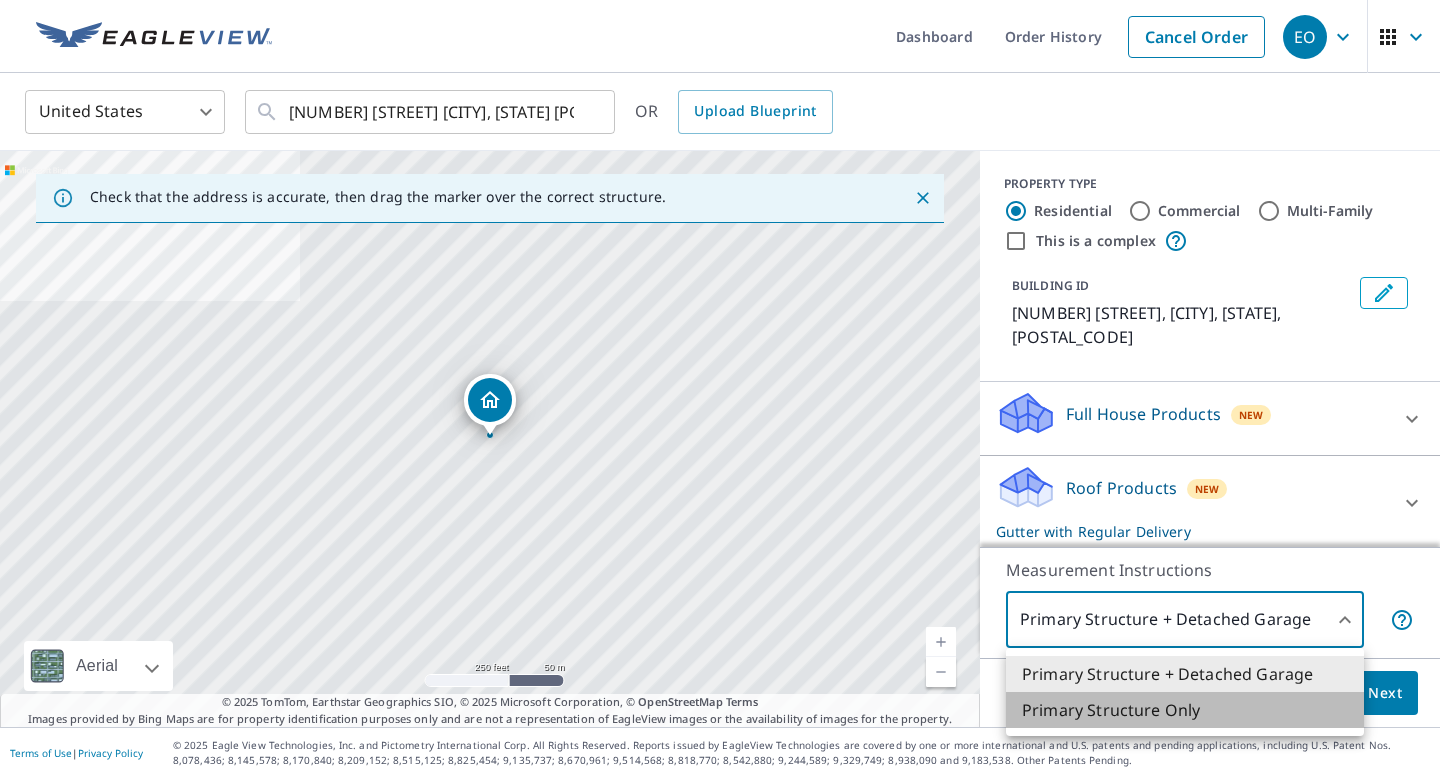click on "Primary Structure Only" at bounding box center (1185, 710) 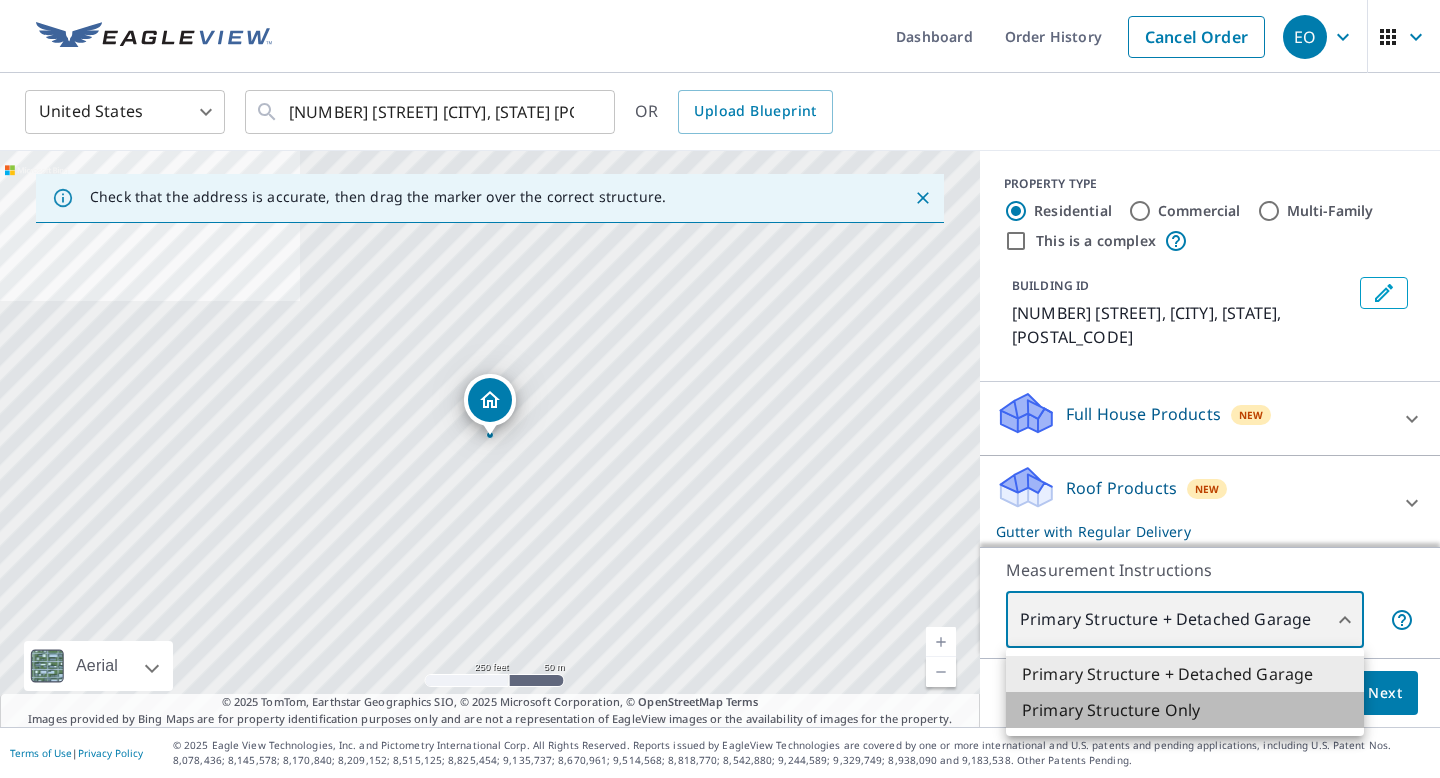 type on "2" 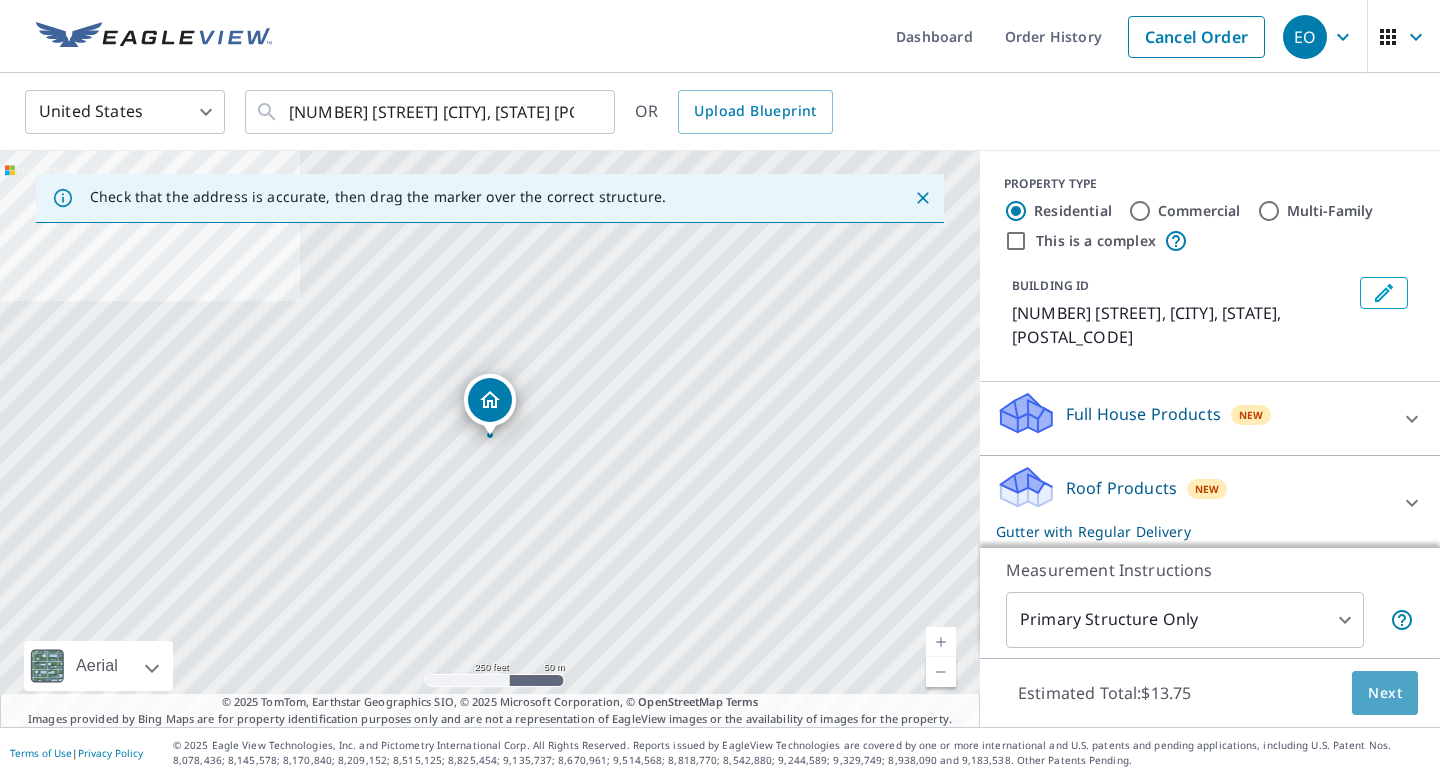 click on "Next" at bounding box center (1385, 693) 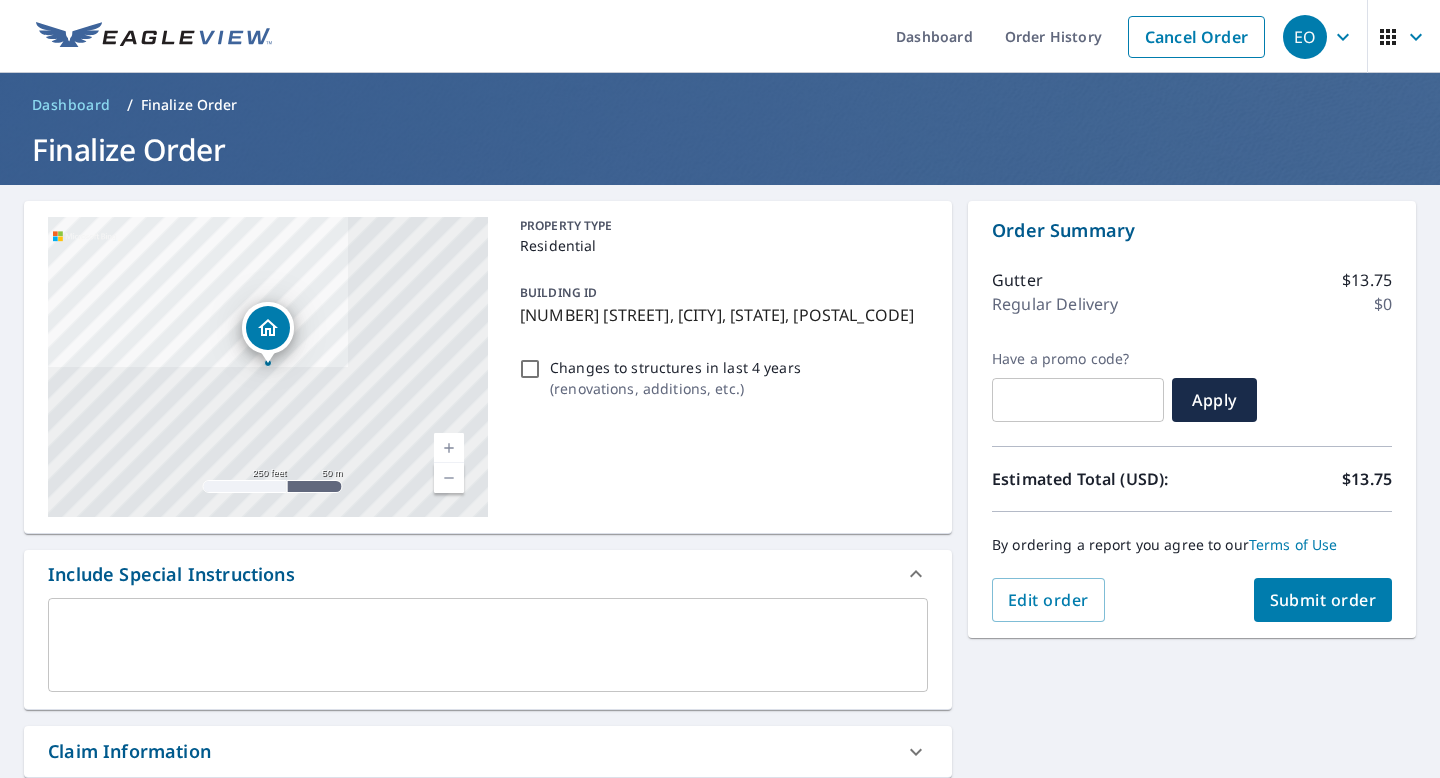 click at bounding box center [449, 448] 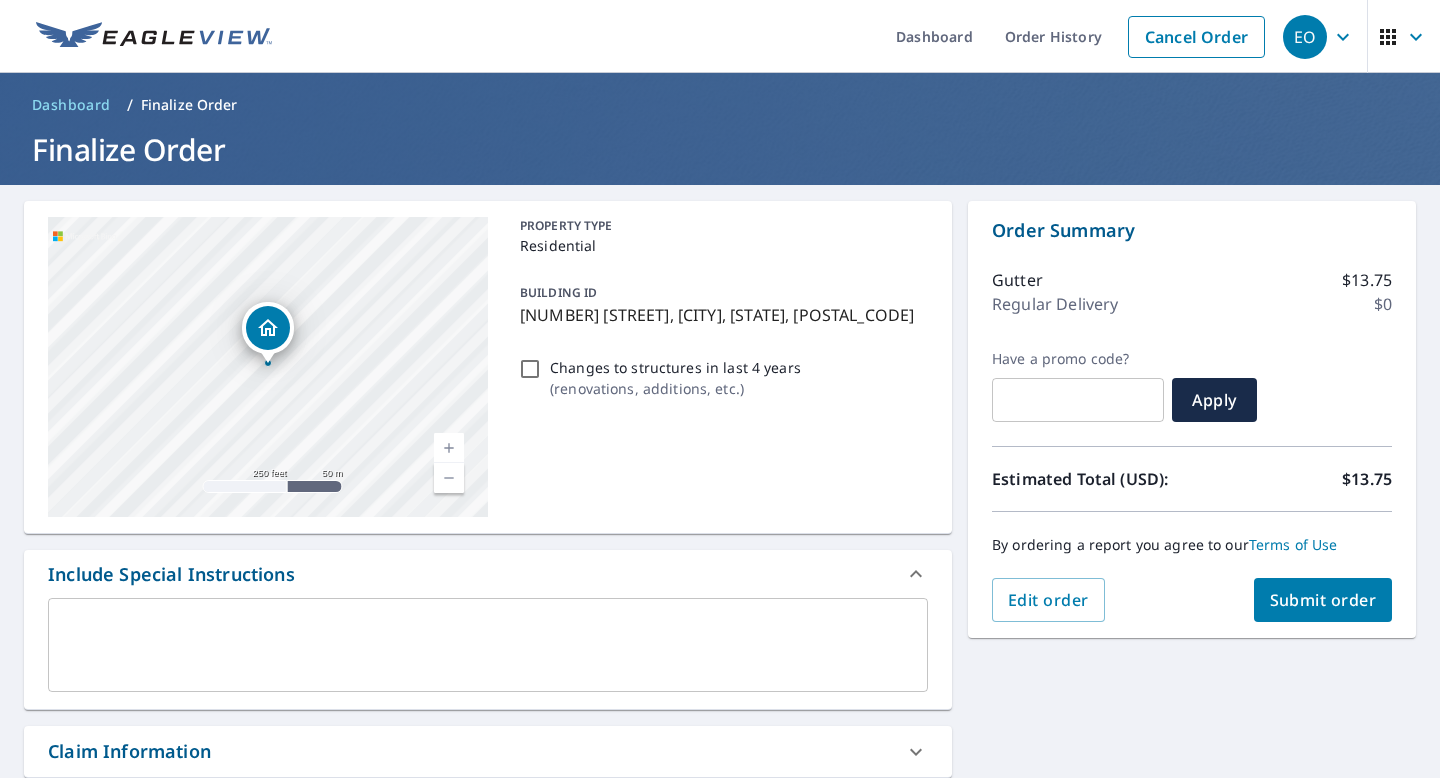 click at bounding box center [449, 448] 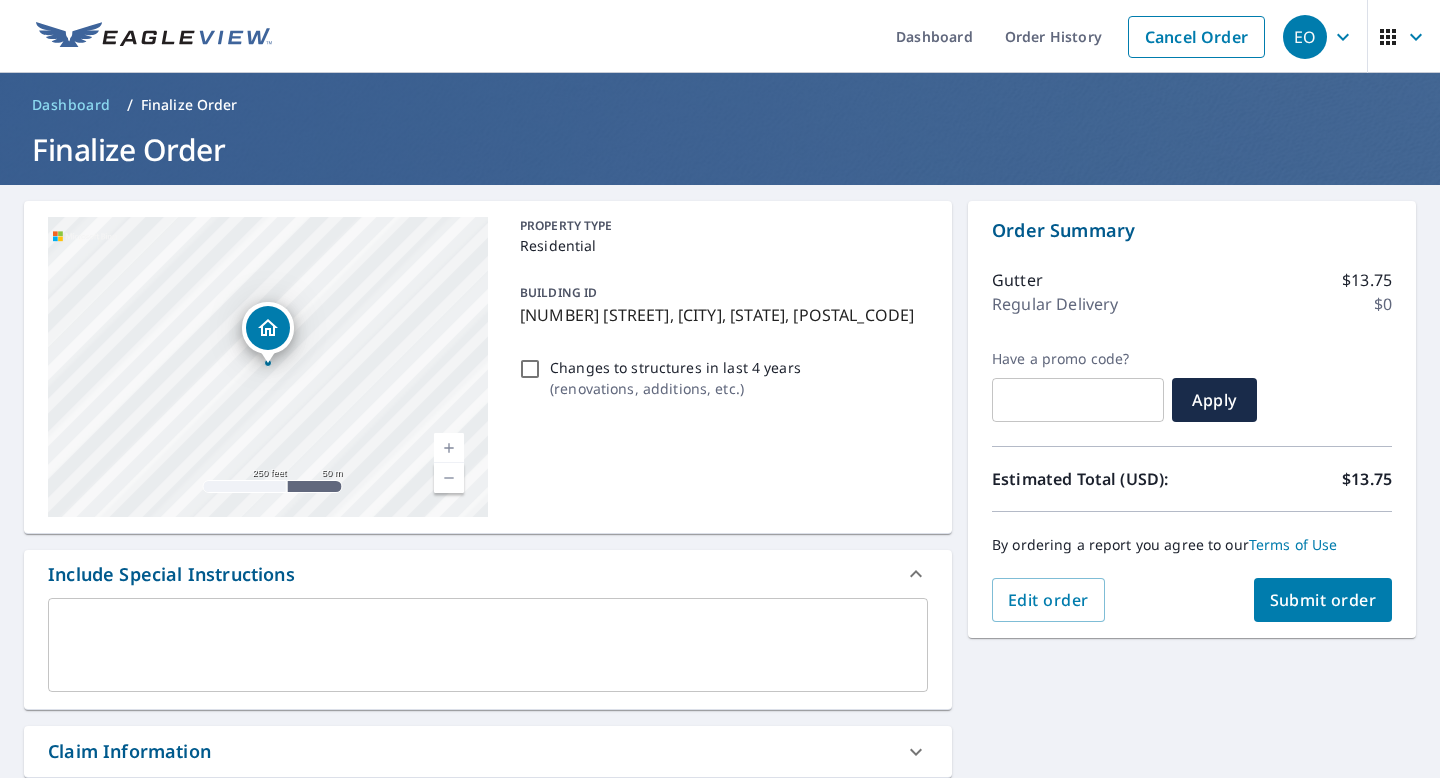 click at bounding box center (449, 448) 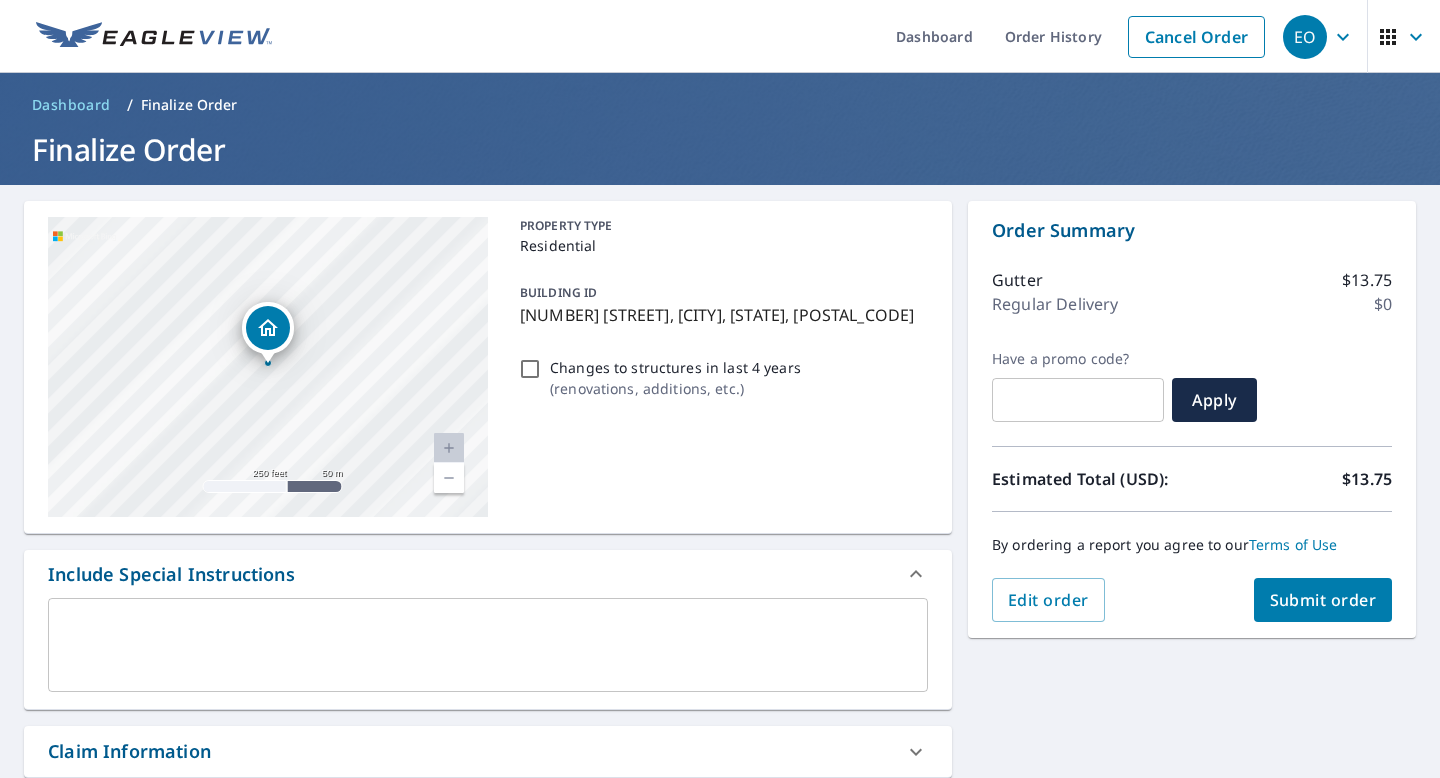 click at bounding box center (449, 448) 